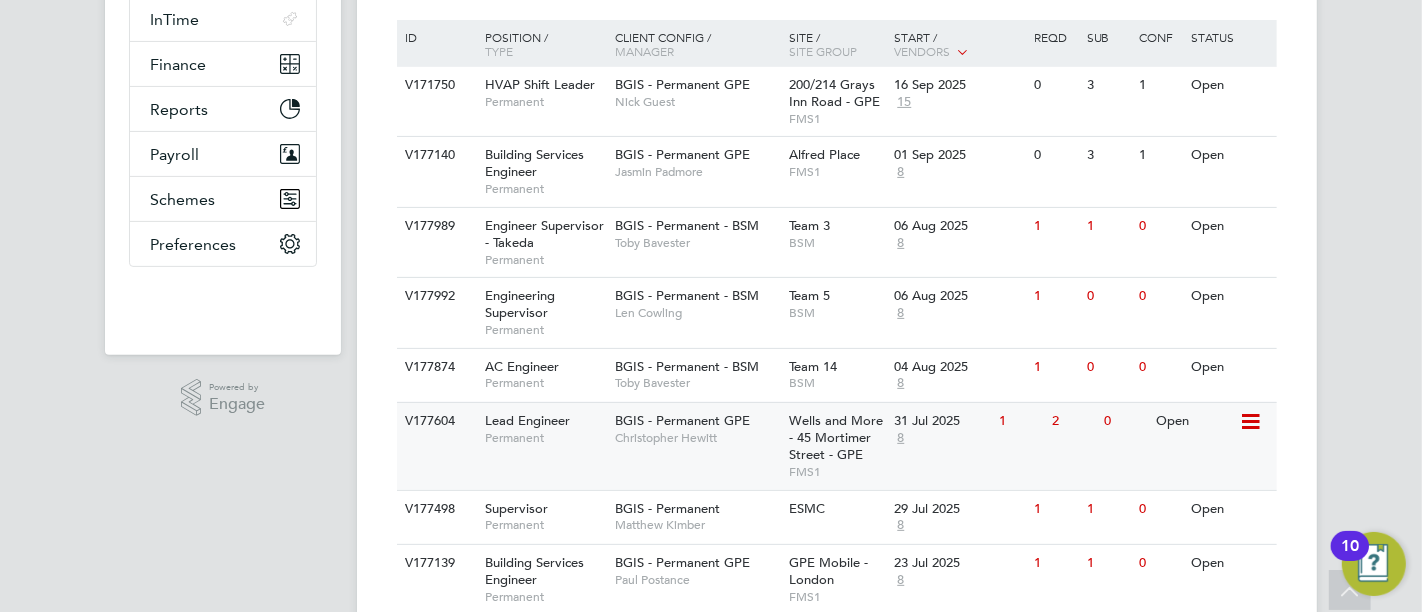 scroll, scrollTop: 468, scrollLeft: 0, axis: vertical 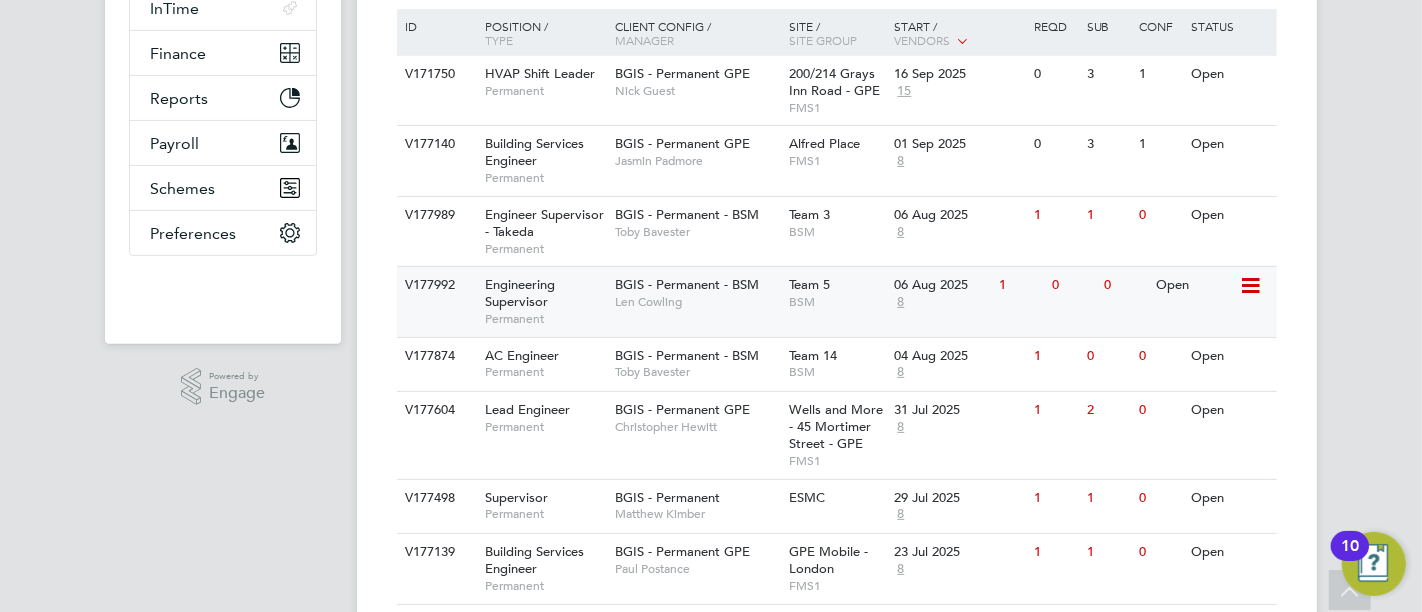 click on "Engineering Supervisor" 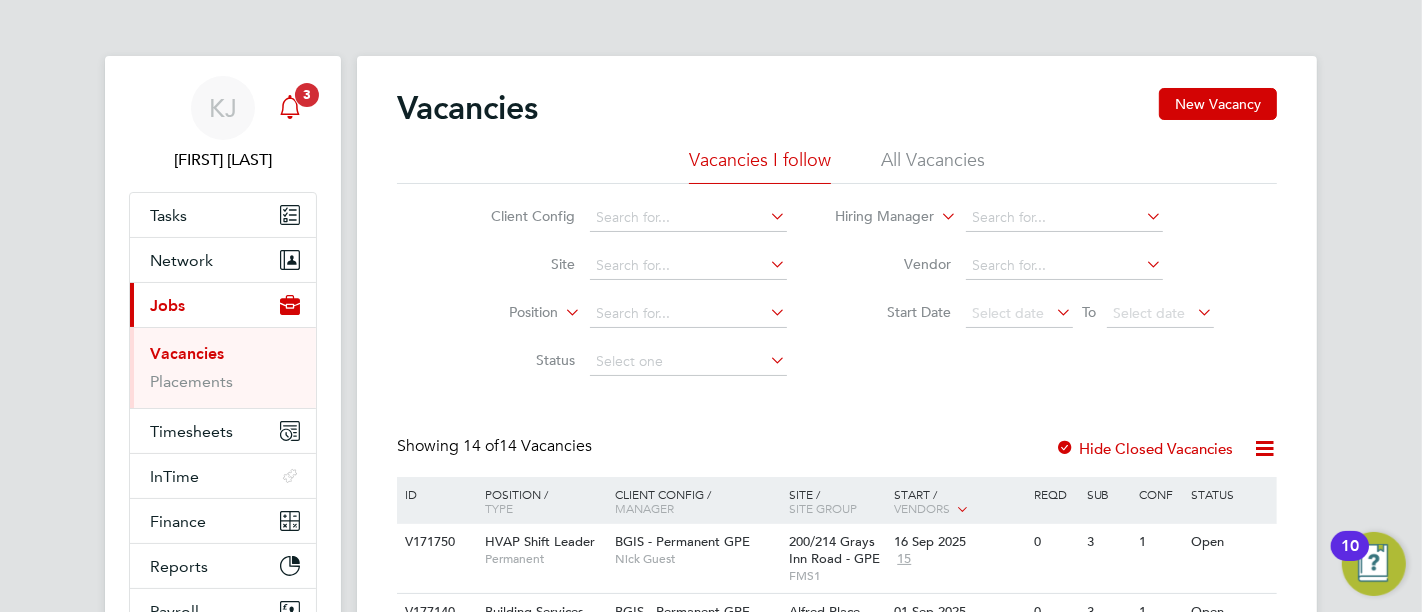 click 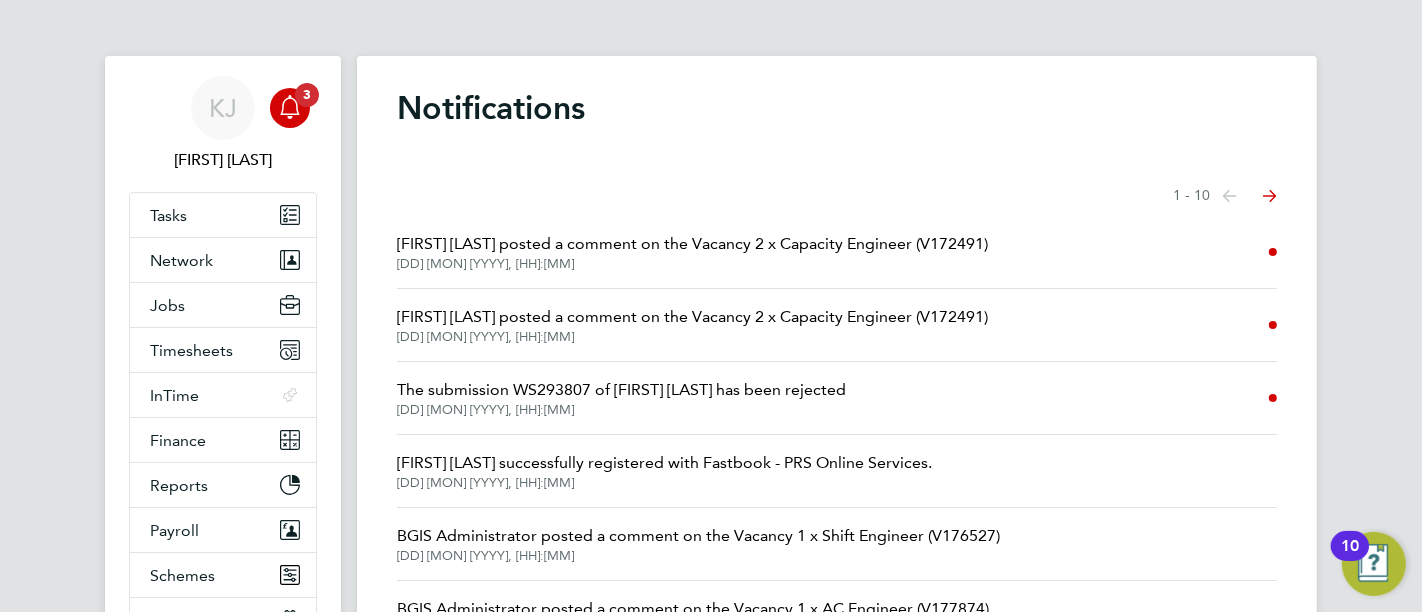 click on "07 Aug 2025, 15:25" 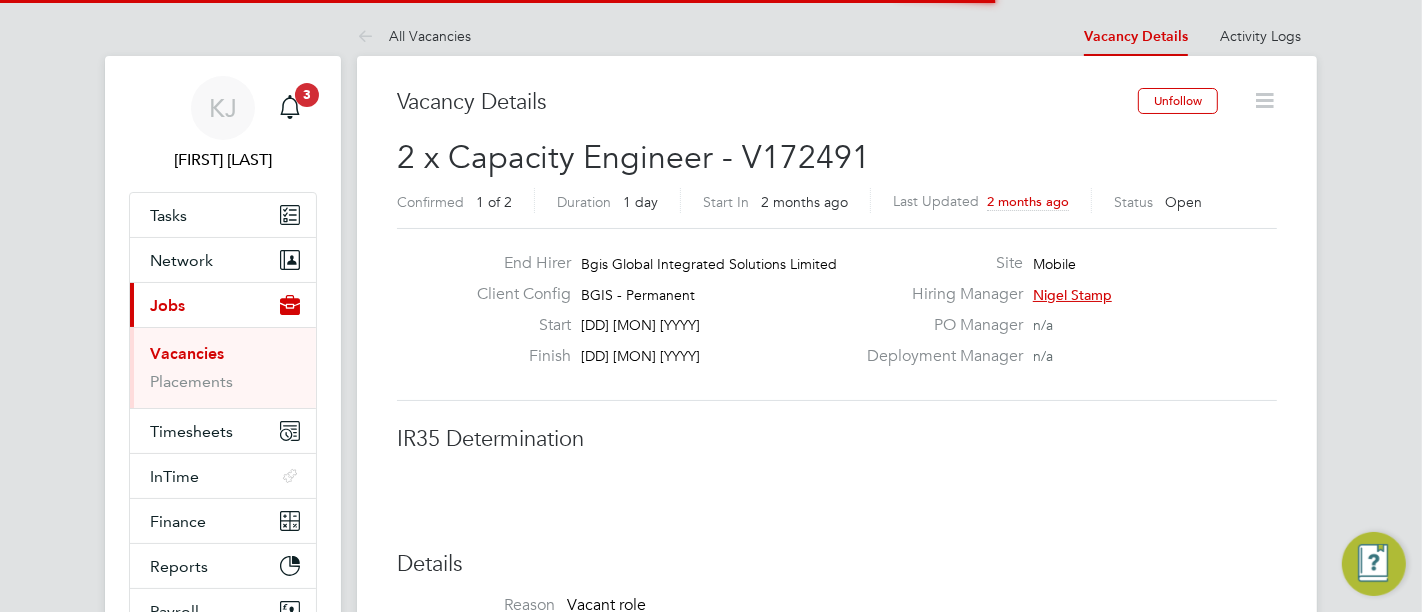 scroll, scrollTop: 10, scrollLeft: 9, axis: both 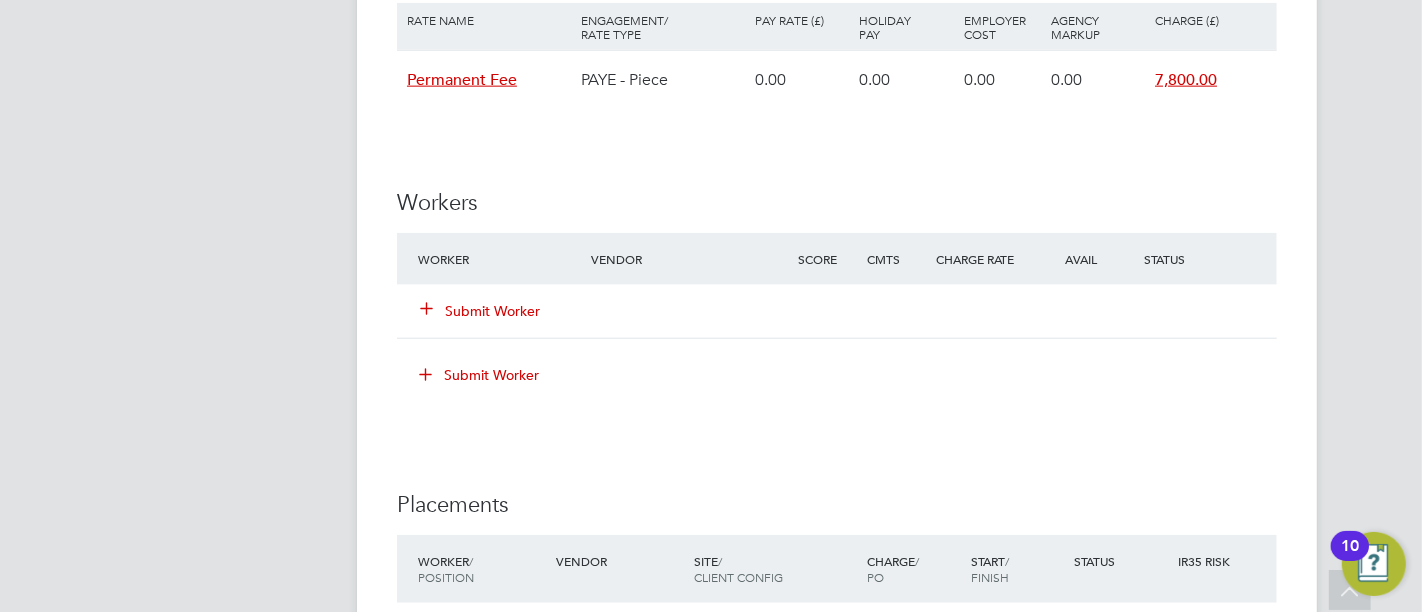 click on "Submit Worker" 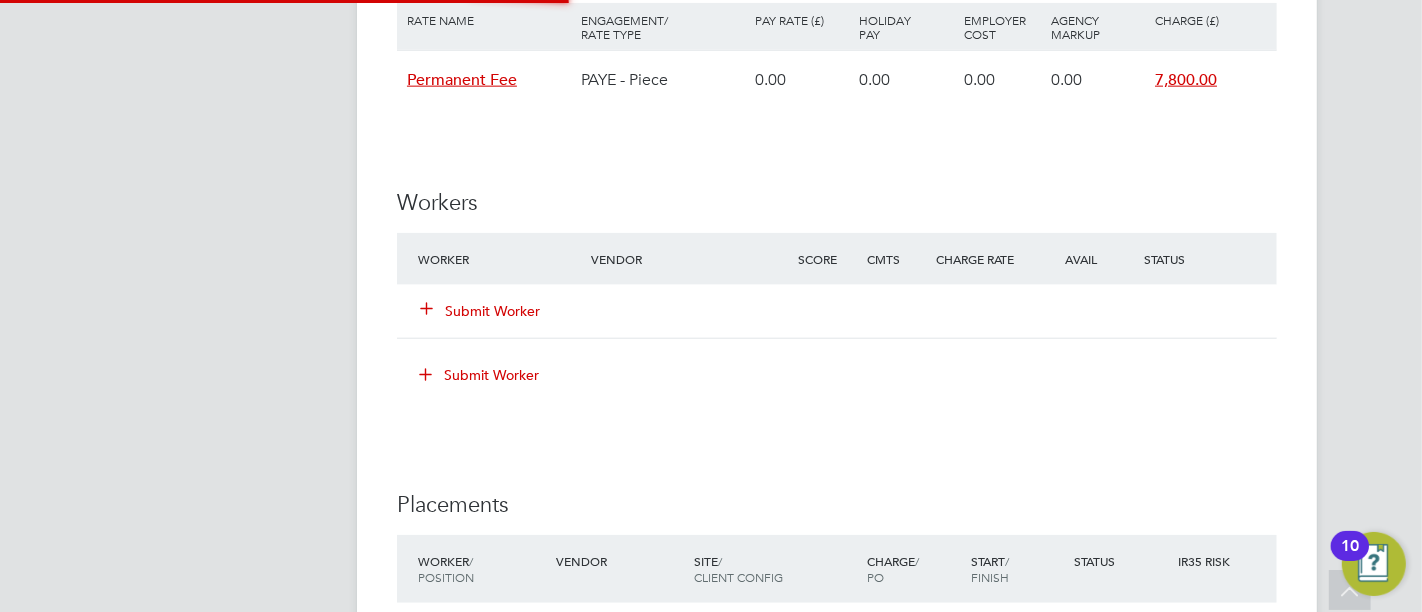 scroll, scrollTop: 9, scrollLeft: 10, axis: both 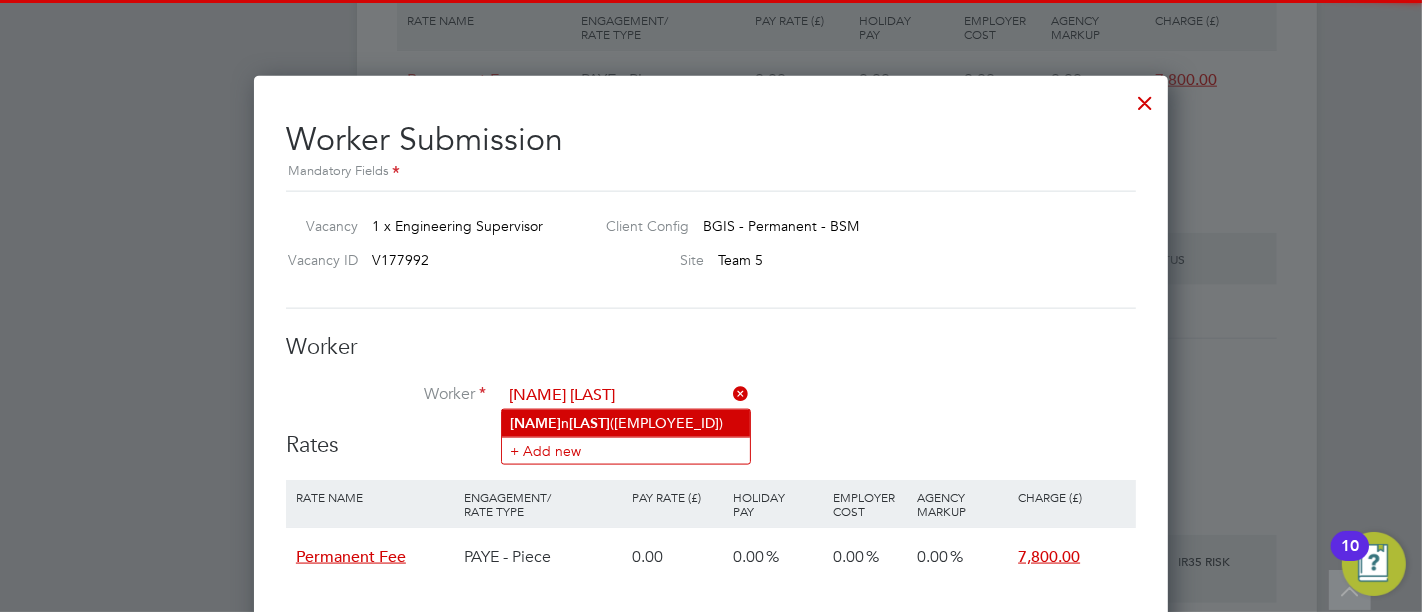 click on "[LAST]" 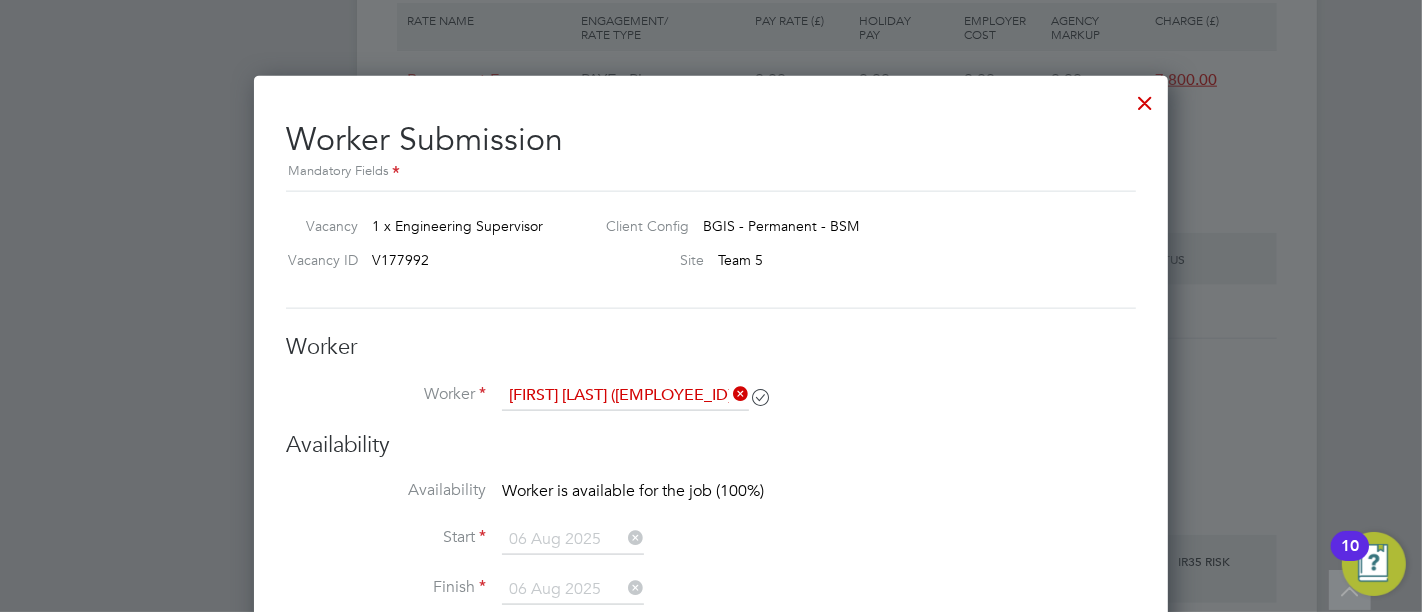 scroll, scrollTop: 10, scrollLeft: 10, axis: both 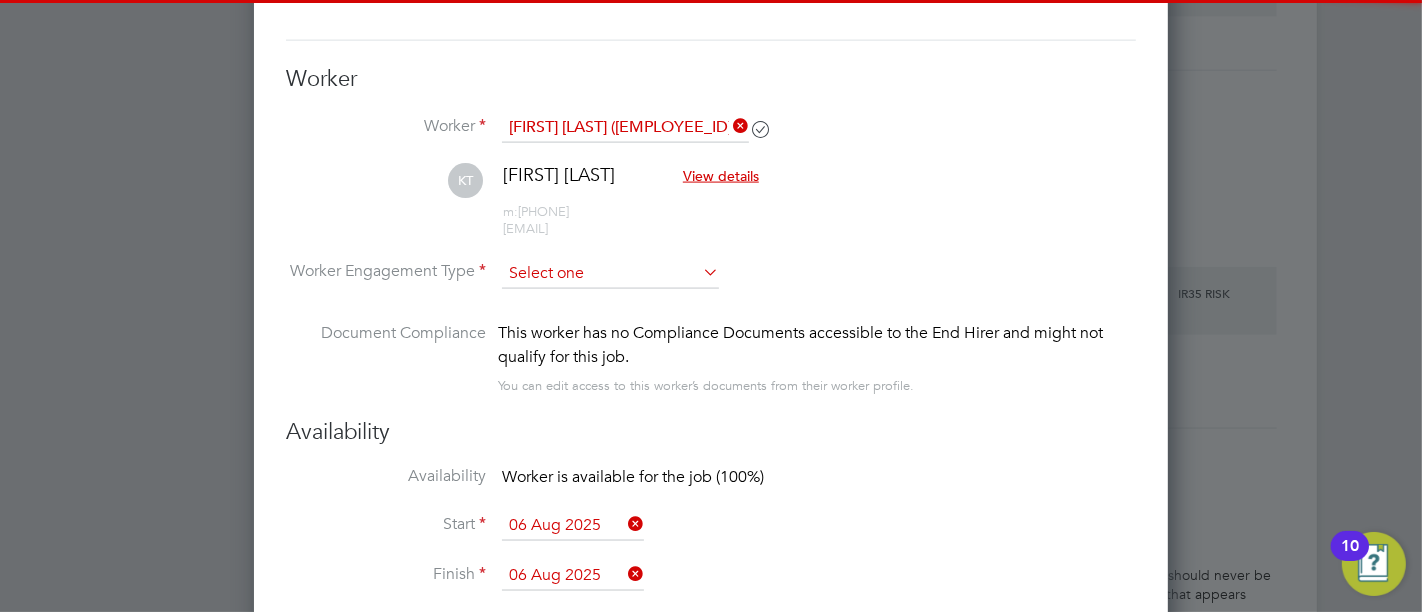 click at bounding box center [610, 274] 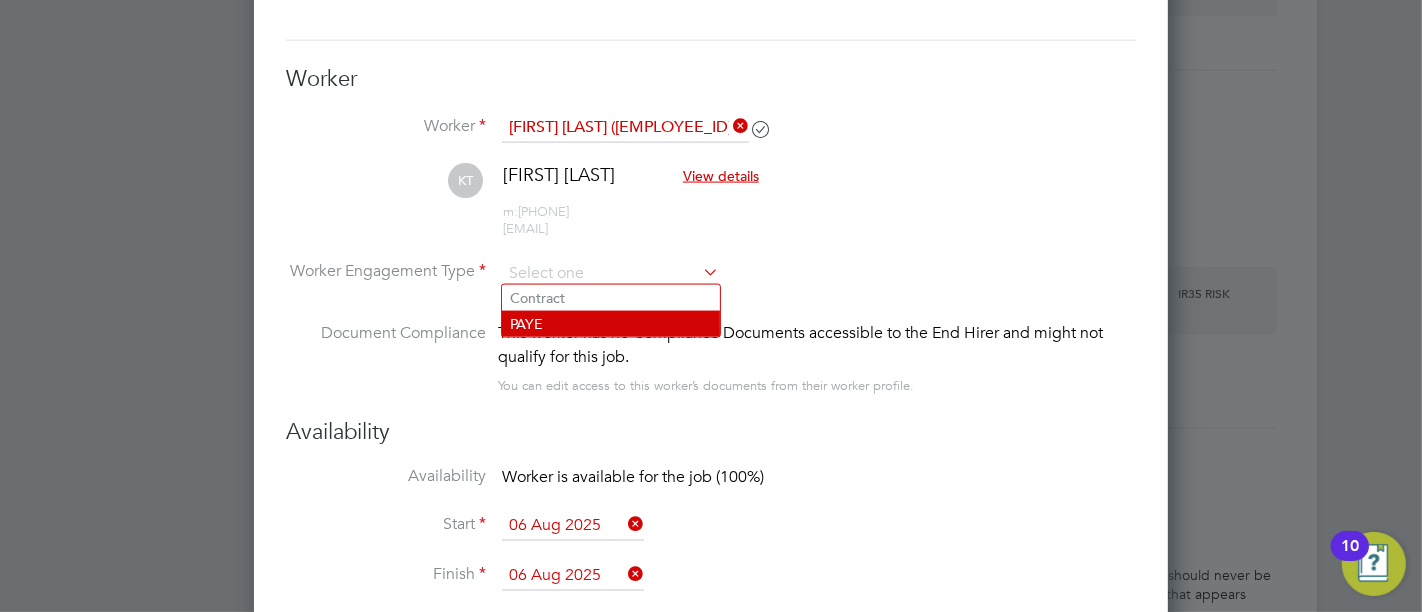 click on "PAYE" 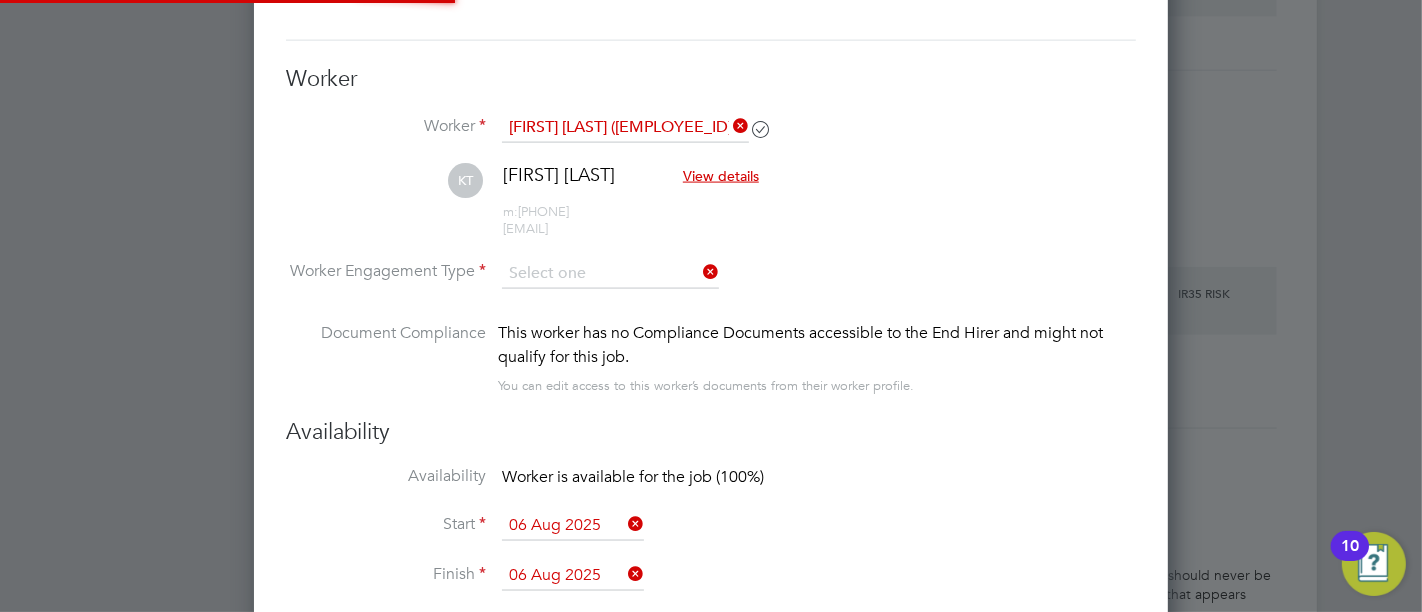 type on "PAYE" 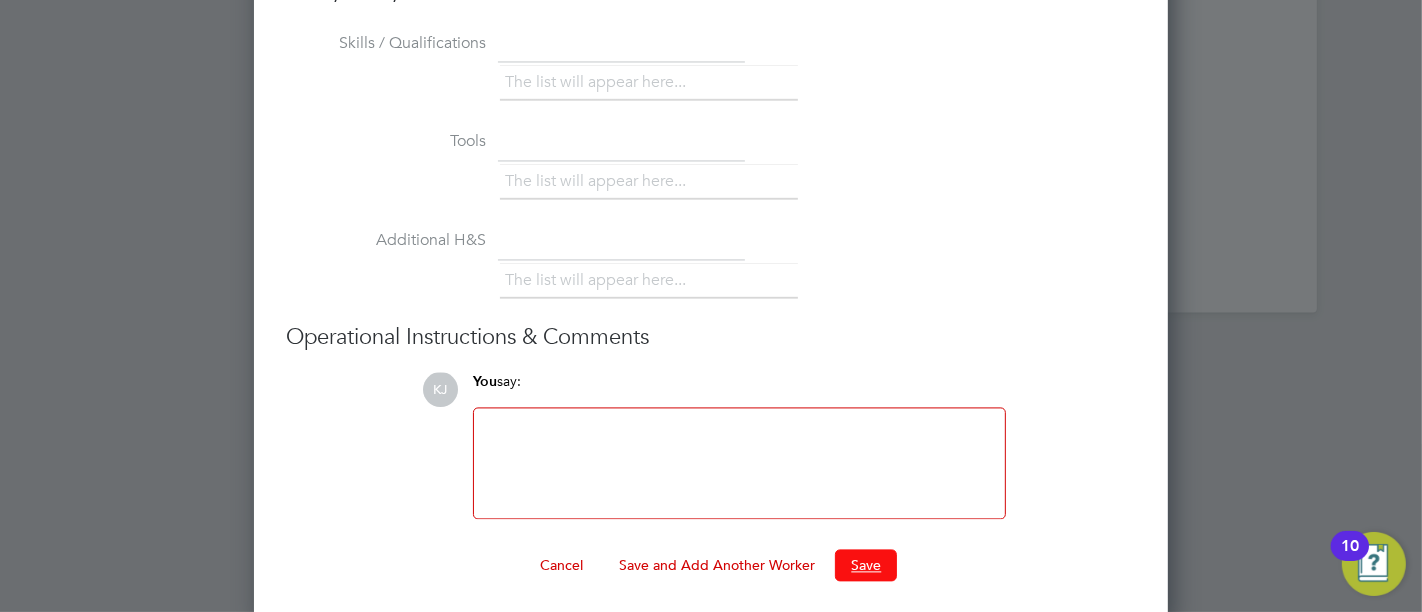 click on "Save" at bounding box center [866, 565] 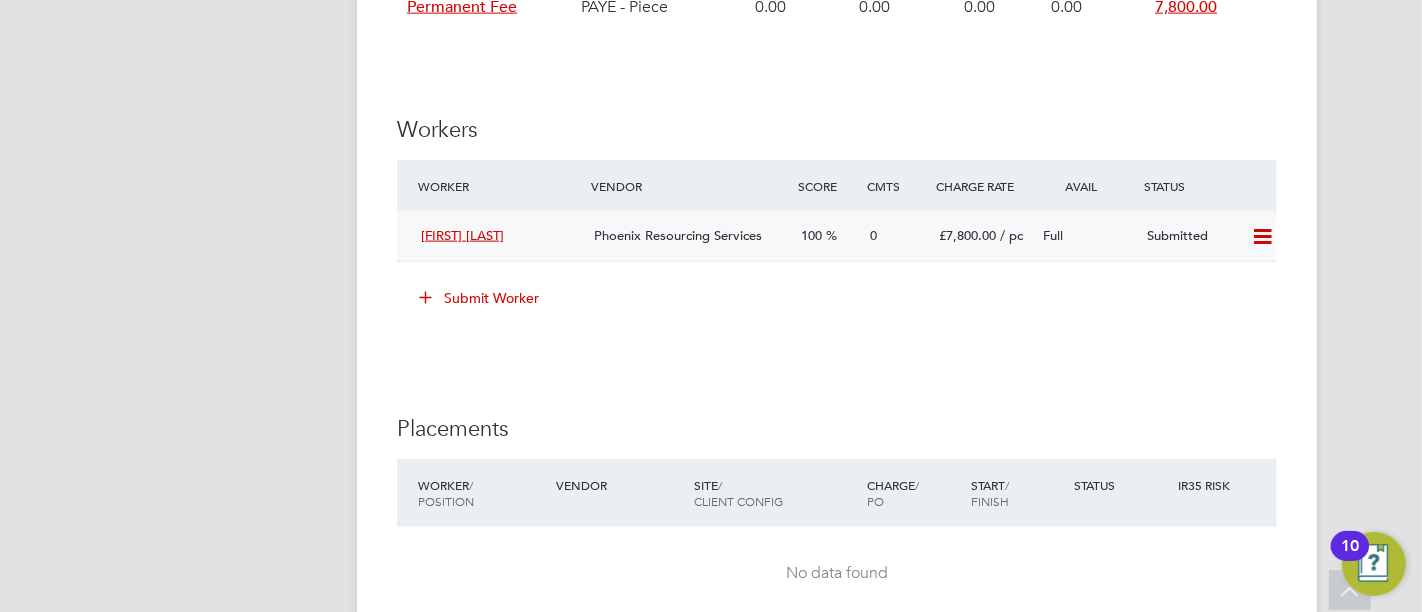 click on "Phoenix Resourcing Services" 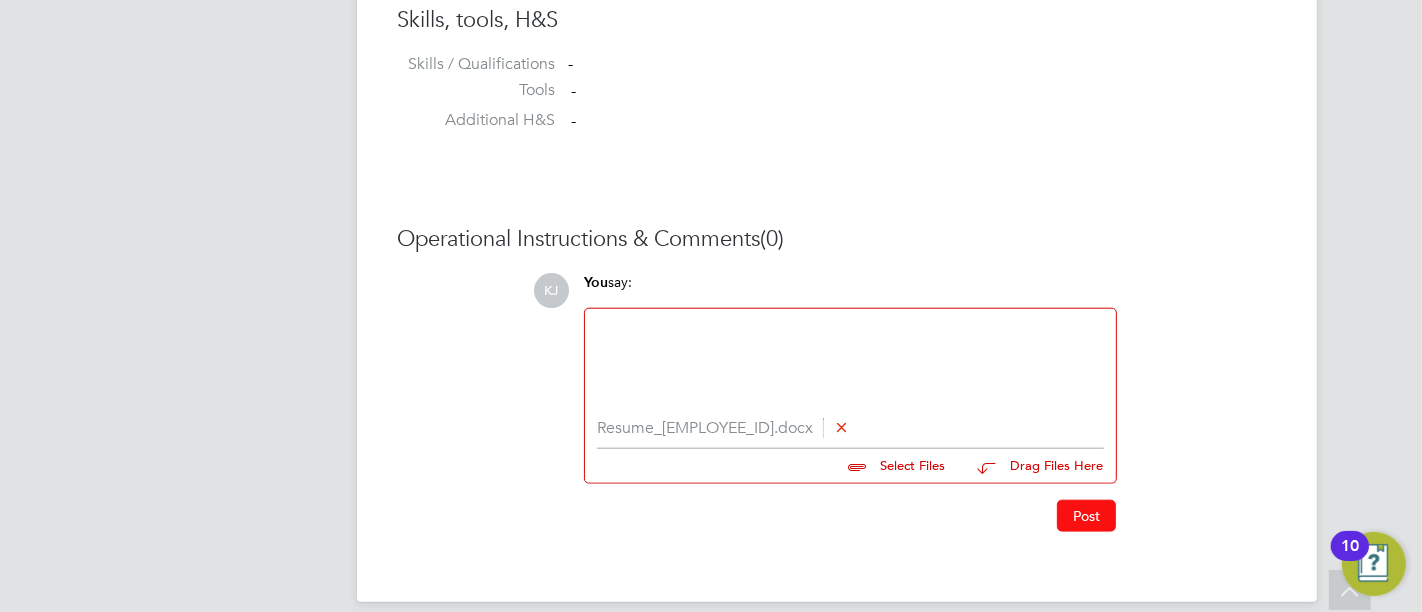 click on "Post" 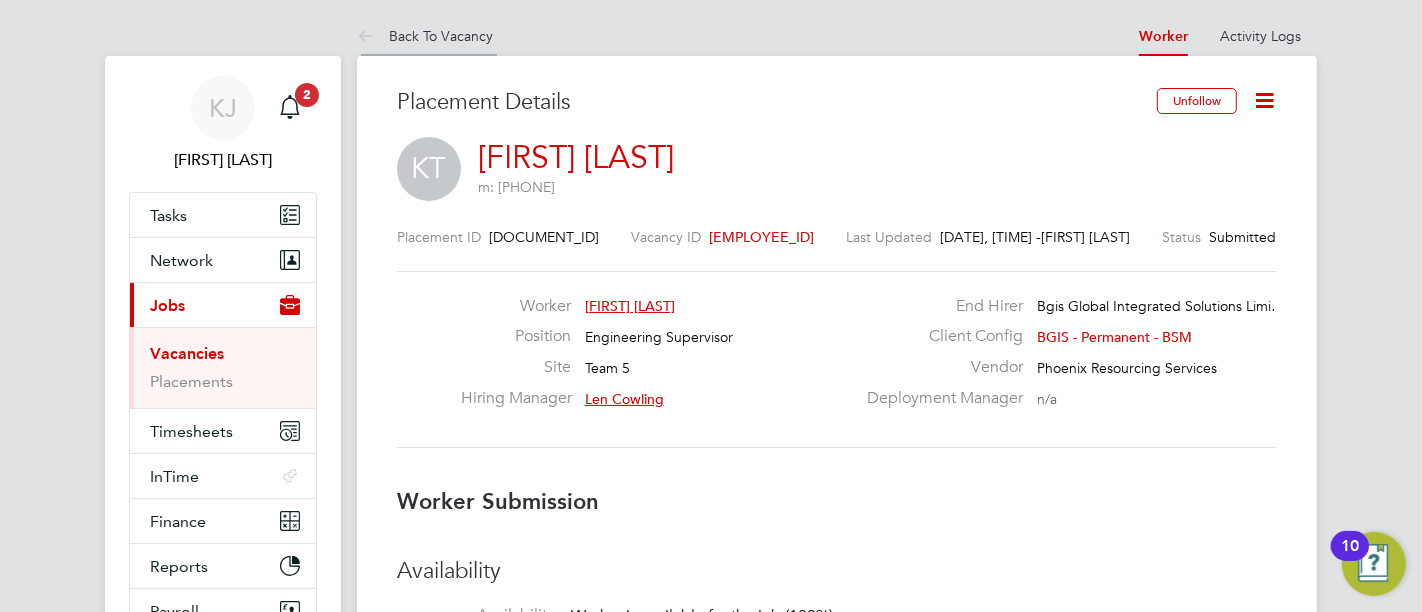 click on "Back To Vacancy" at bounding box center (425, 36) 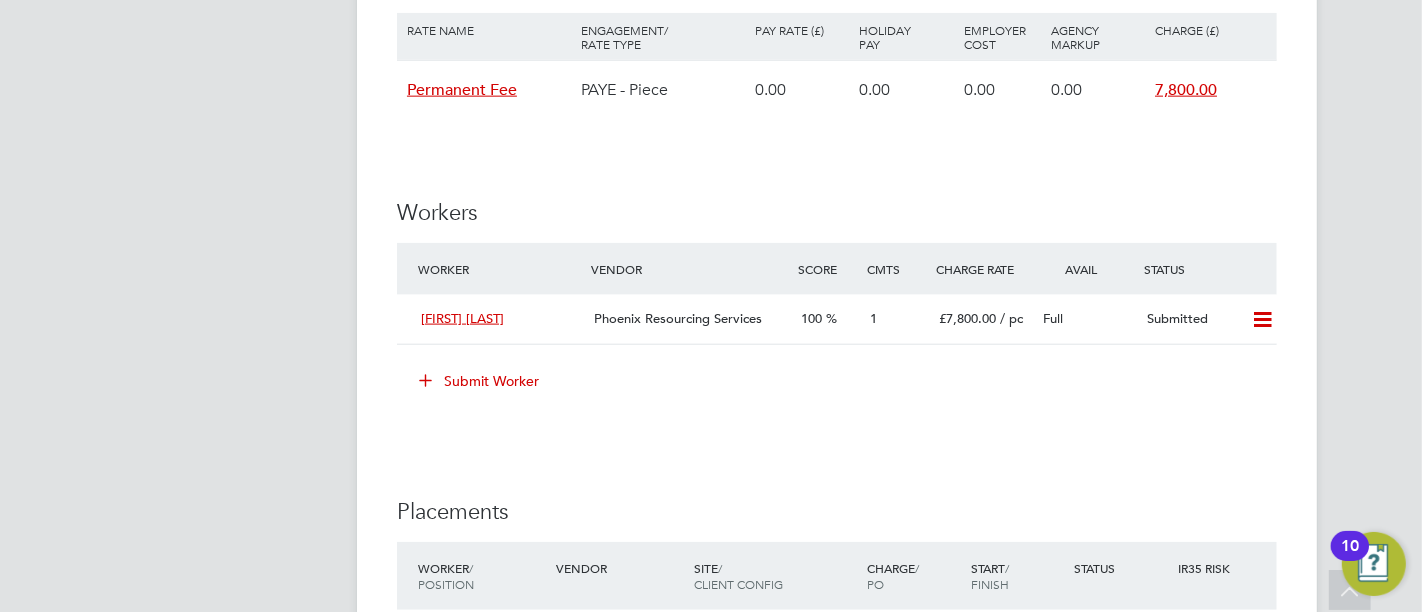 click on "Submit Worker" 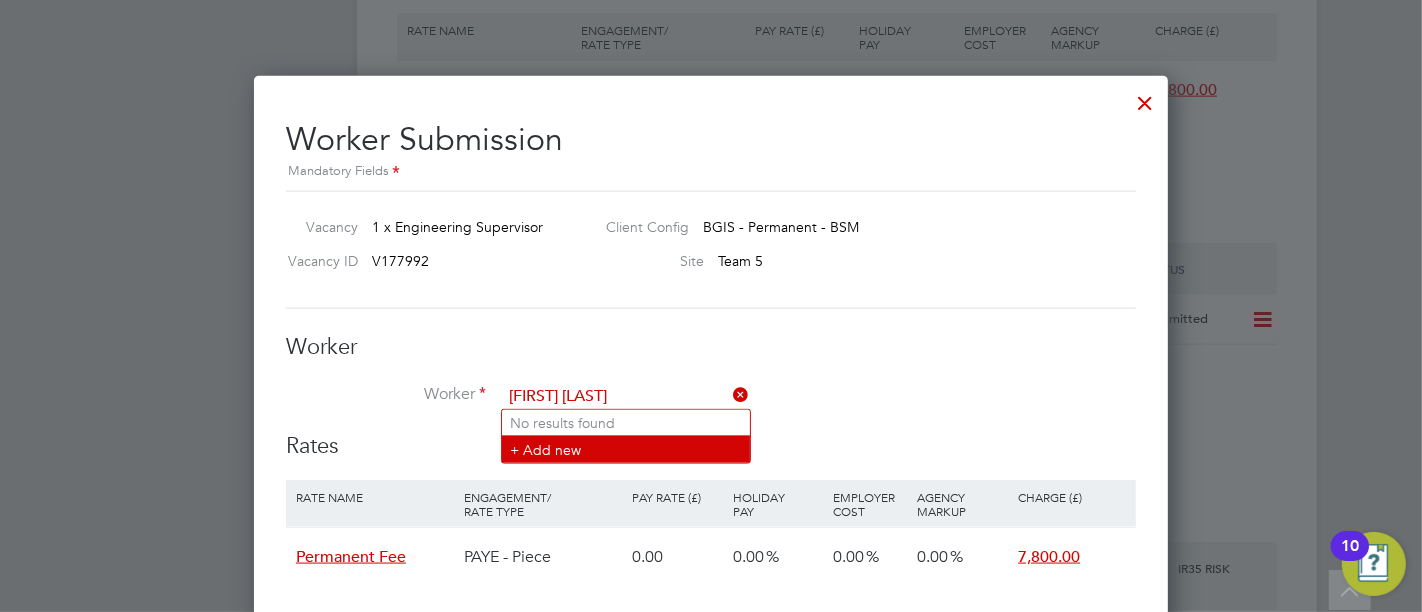 type on "[FIRST] [LAST]" 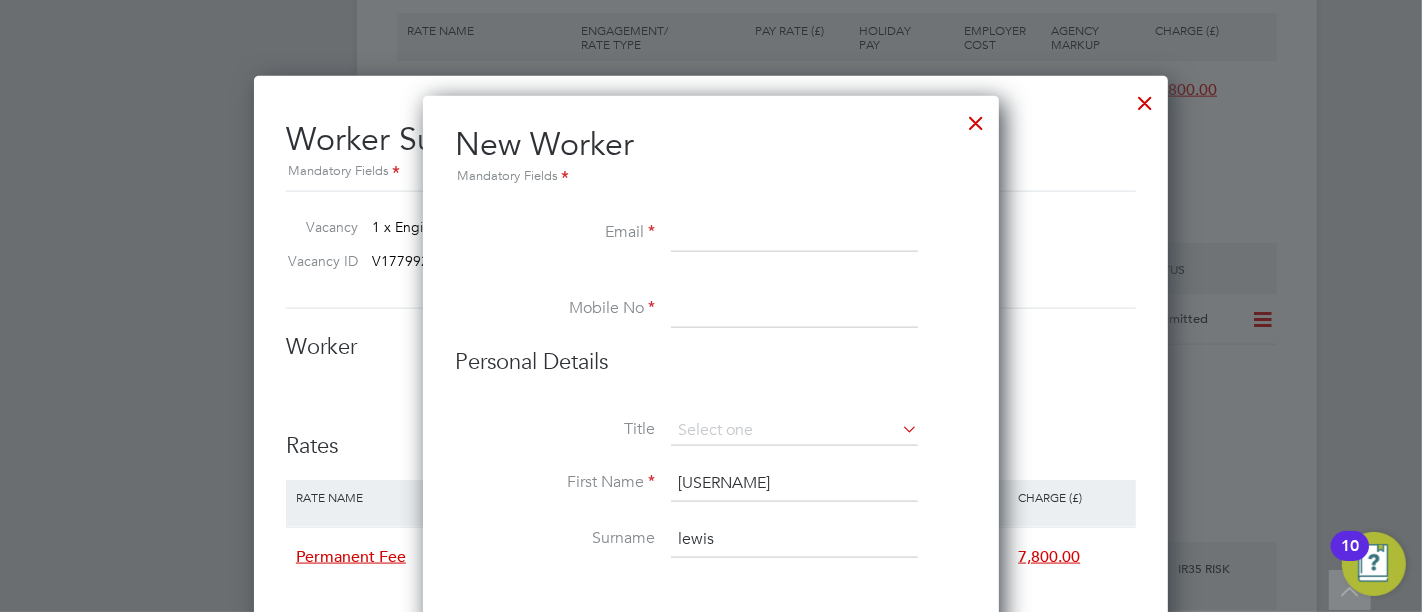paste on "[EMAIL]" 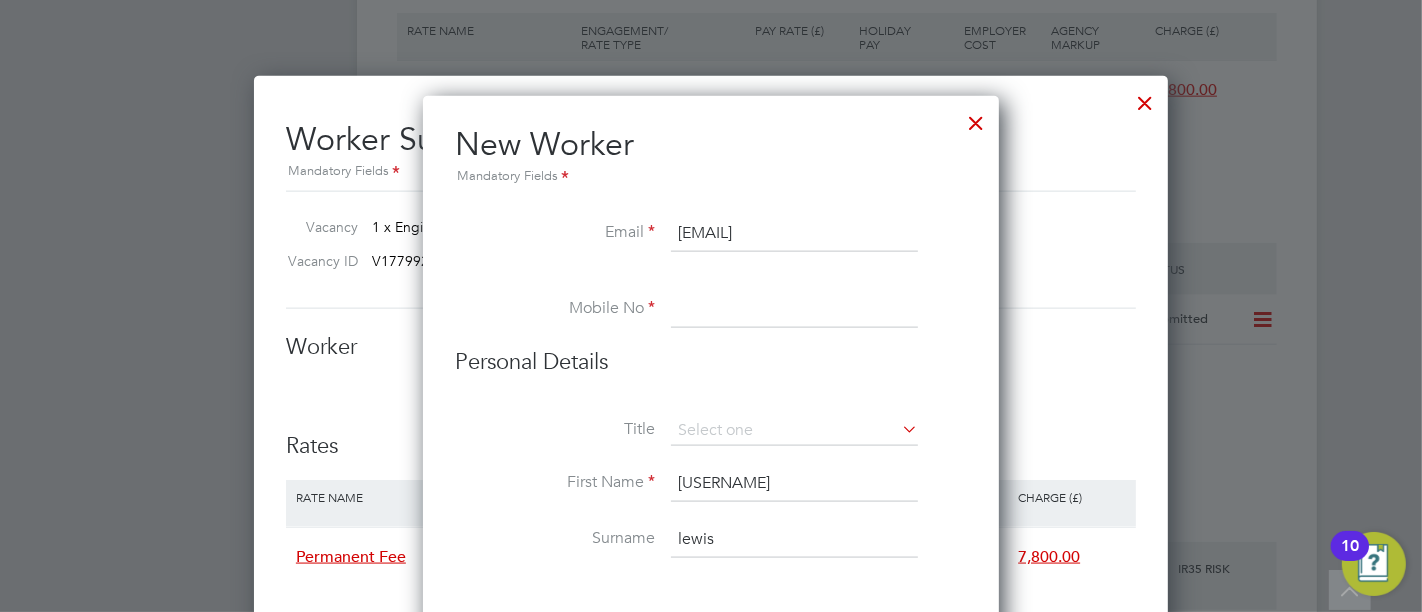 type on "[EMAIL]" 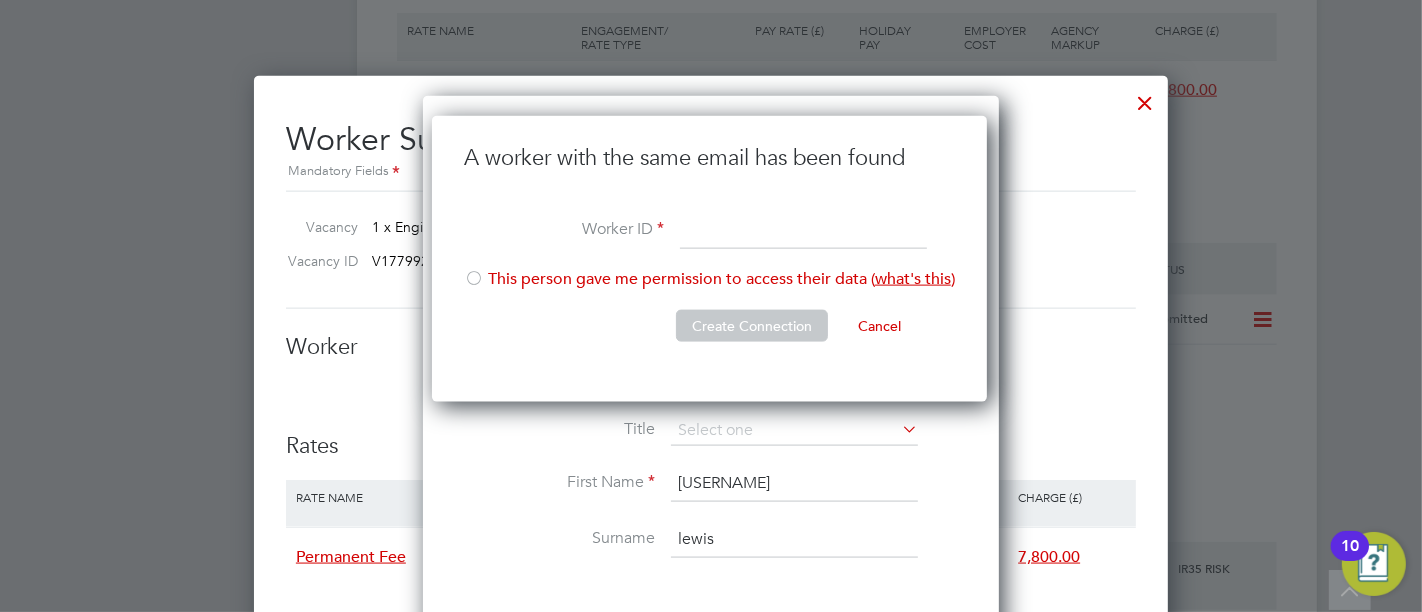 paste on "[EMPLOYEE_ID]" 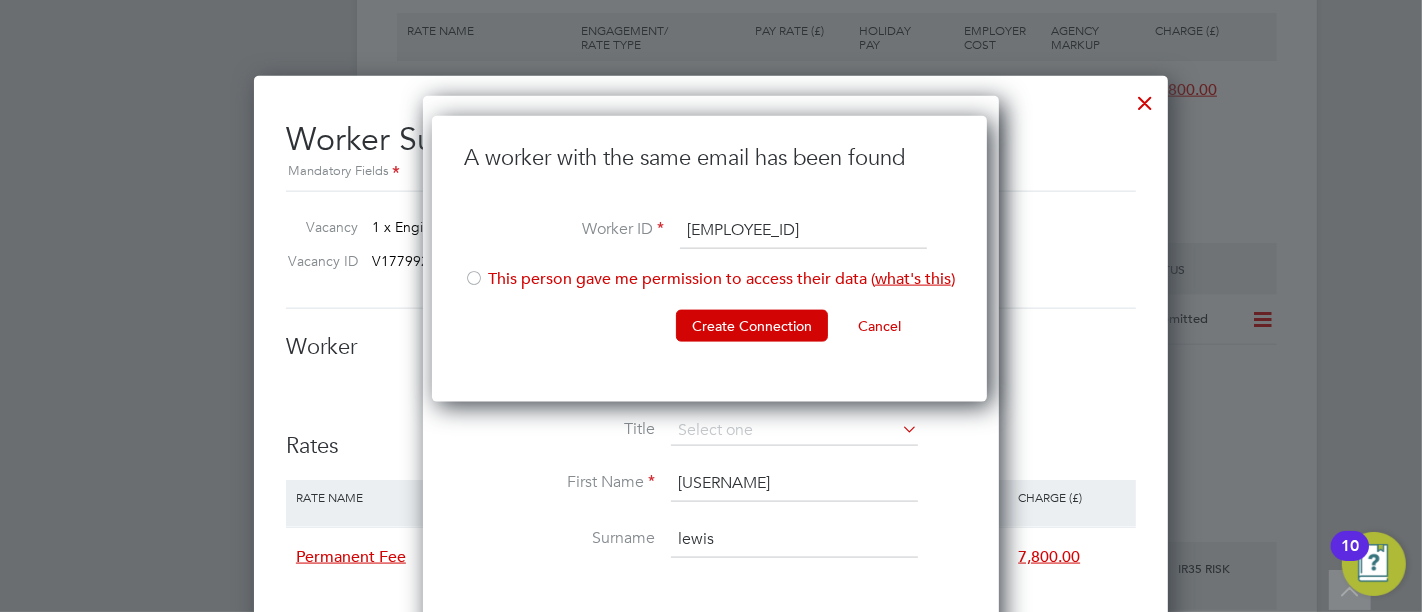 type on "[EMPLOYEE_ID]" 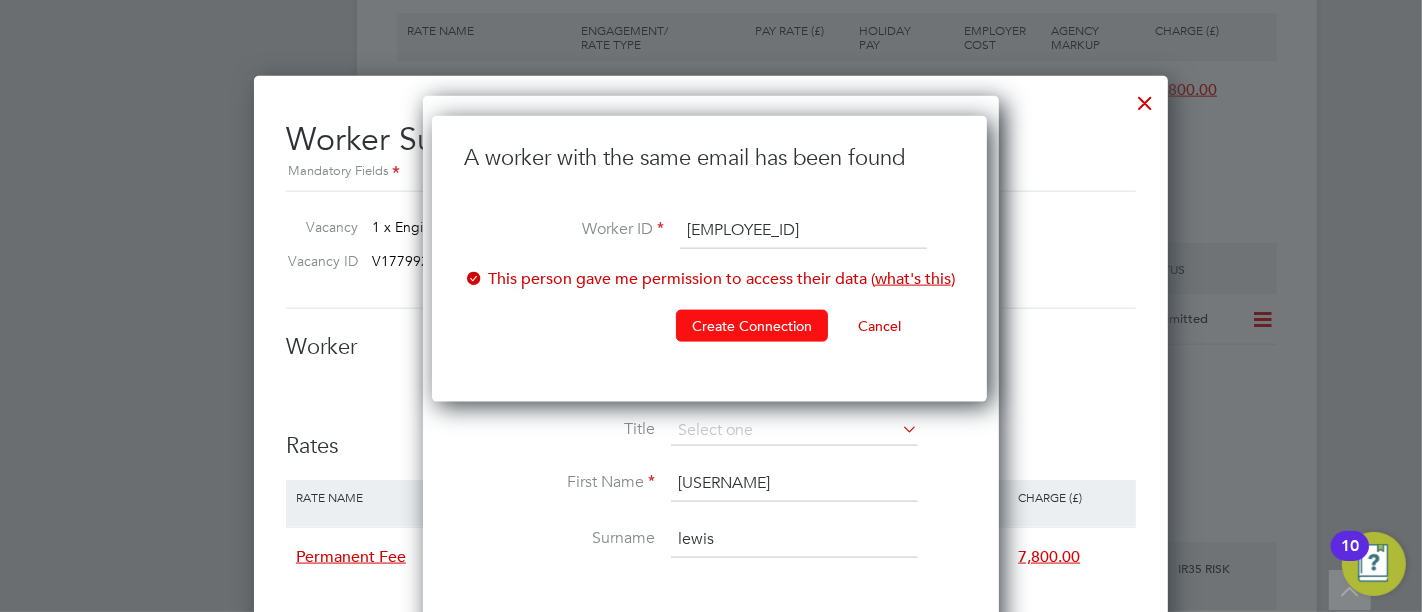 click on "Create Connection" 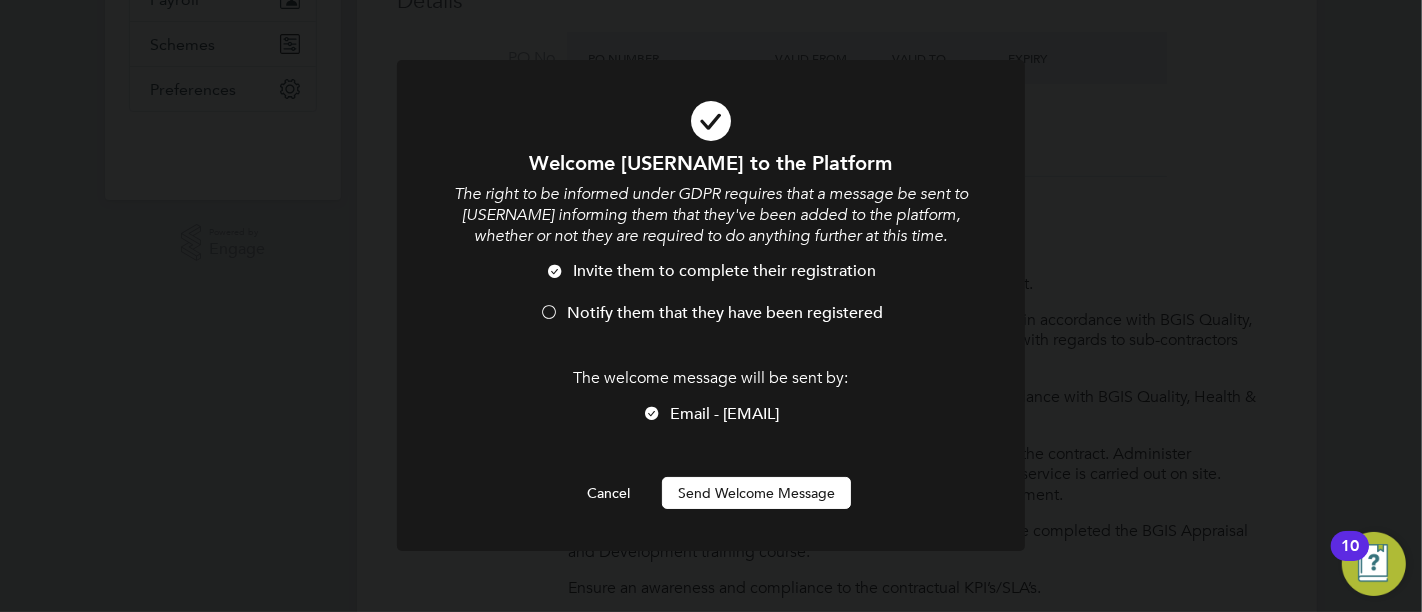 click on "Notify them that they have been registered" at bounding box center [725, 313] 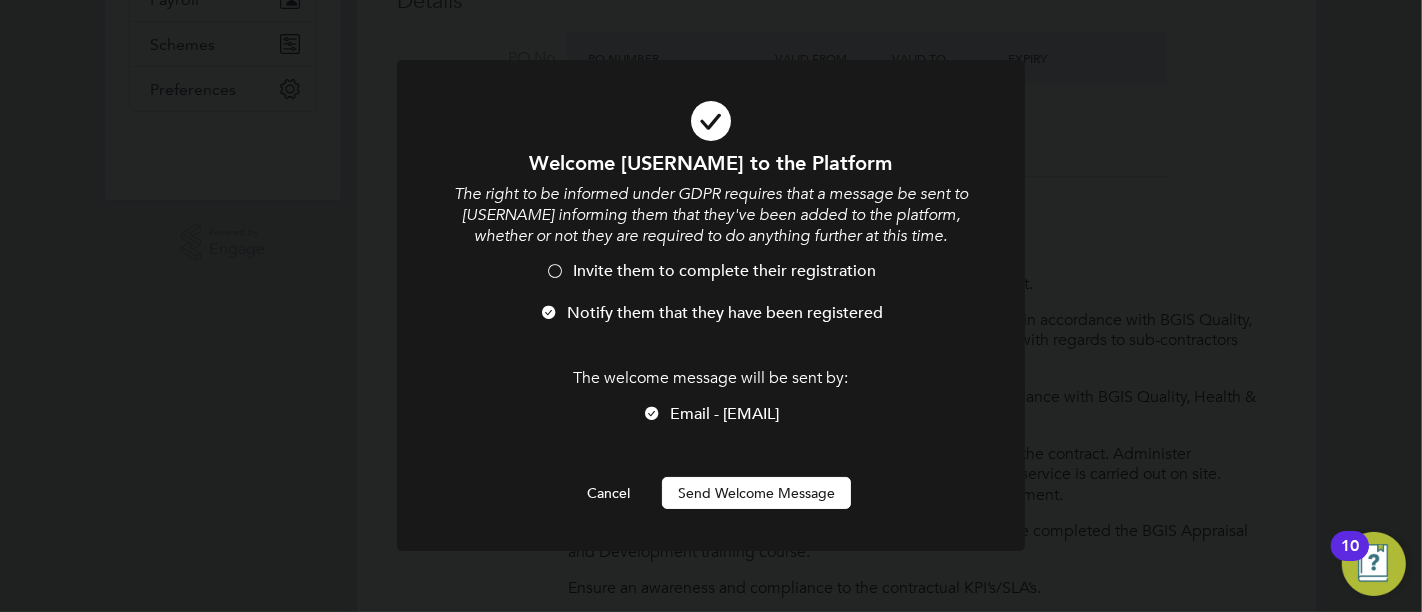click on "Send Welcome Message" at bounding box center [756, 493] 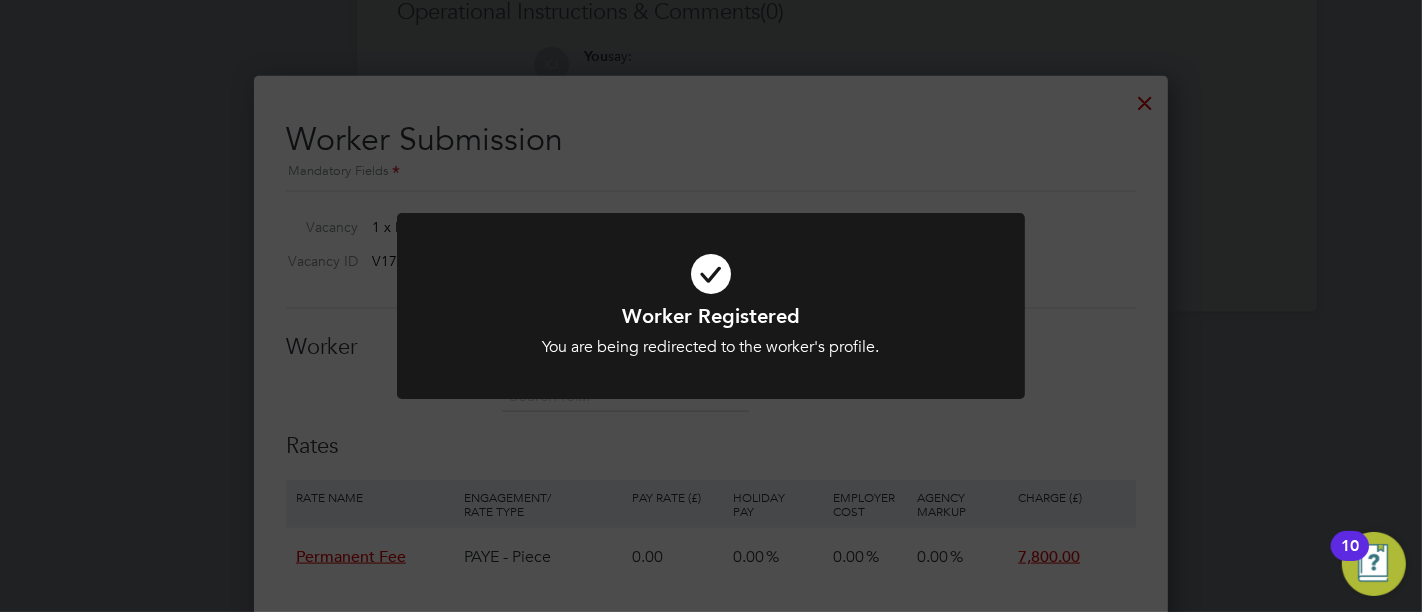 click on "Worker Registered You are being redirected to the worker's profile. Cancel Okay" 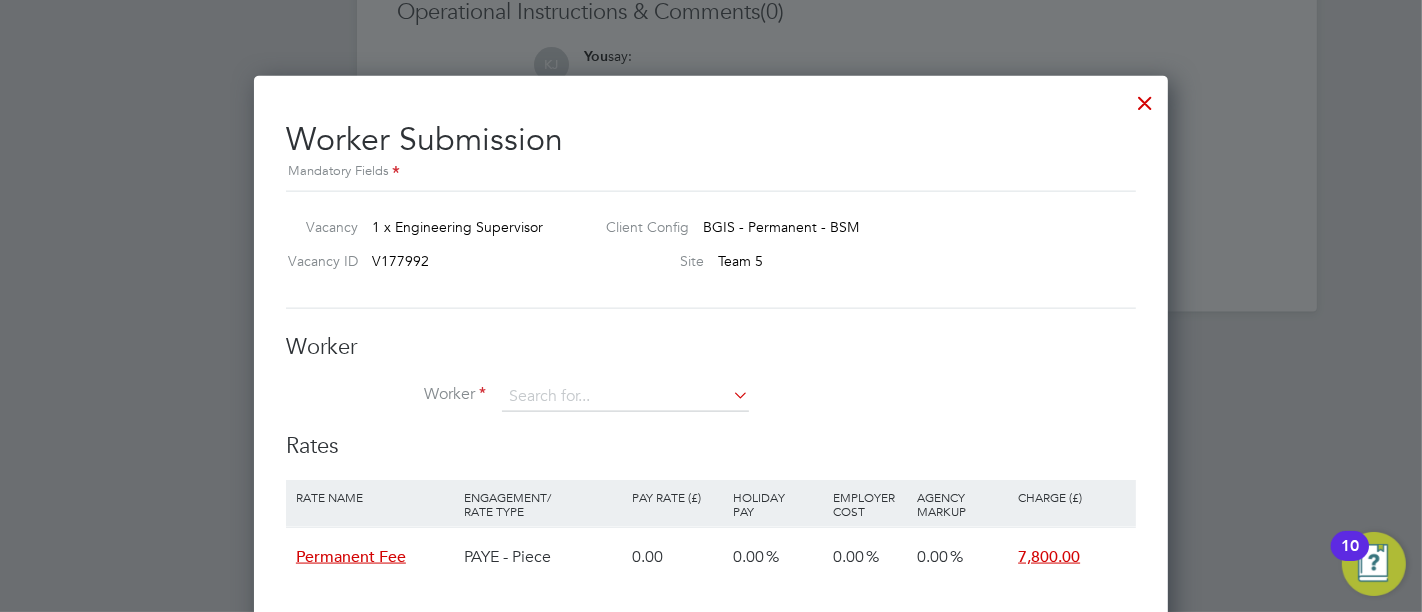 click at bounding box center (1145, 98) 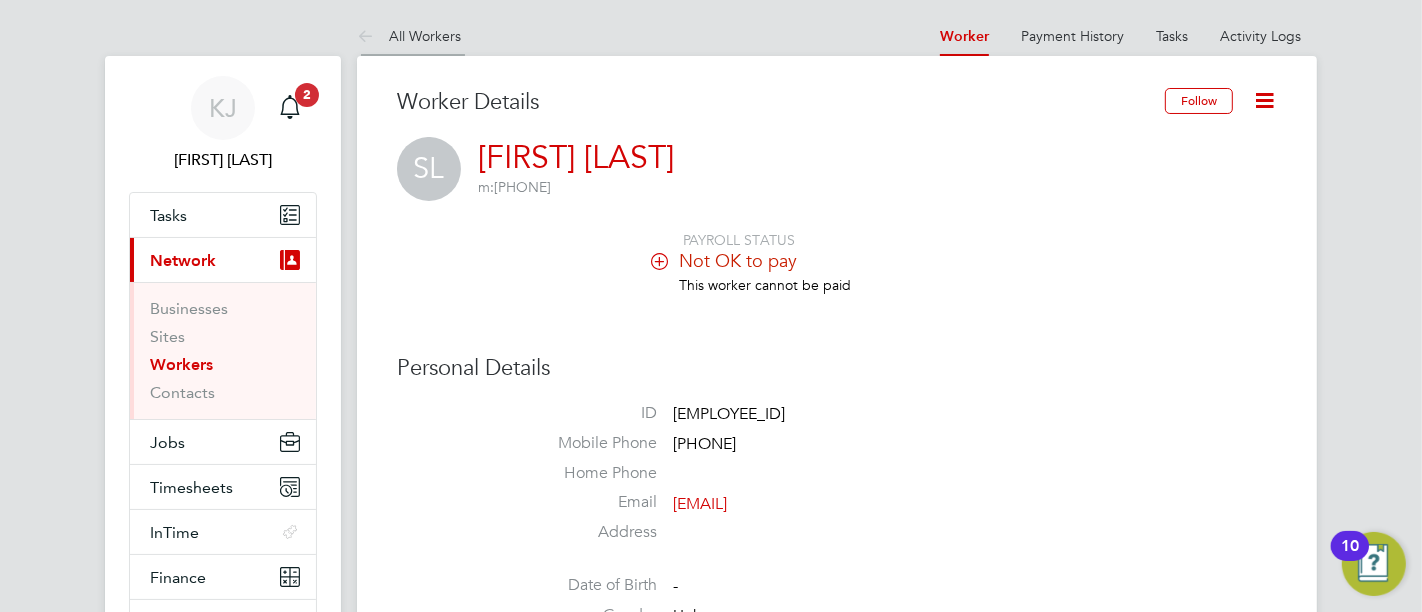 click on "All Workers" at bounding box center [409, 36] 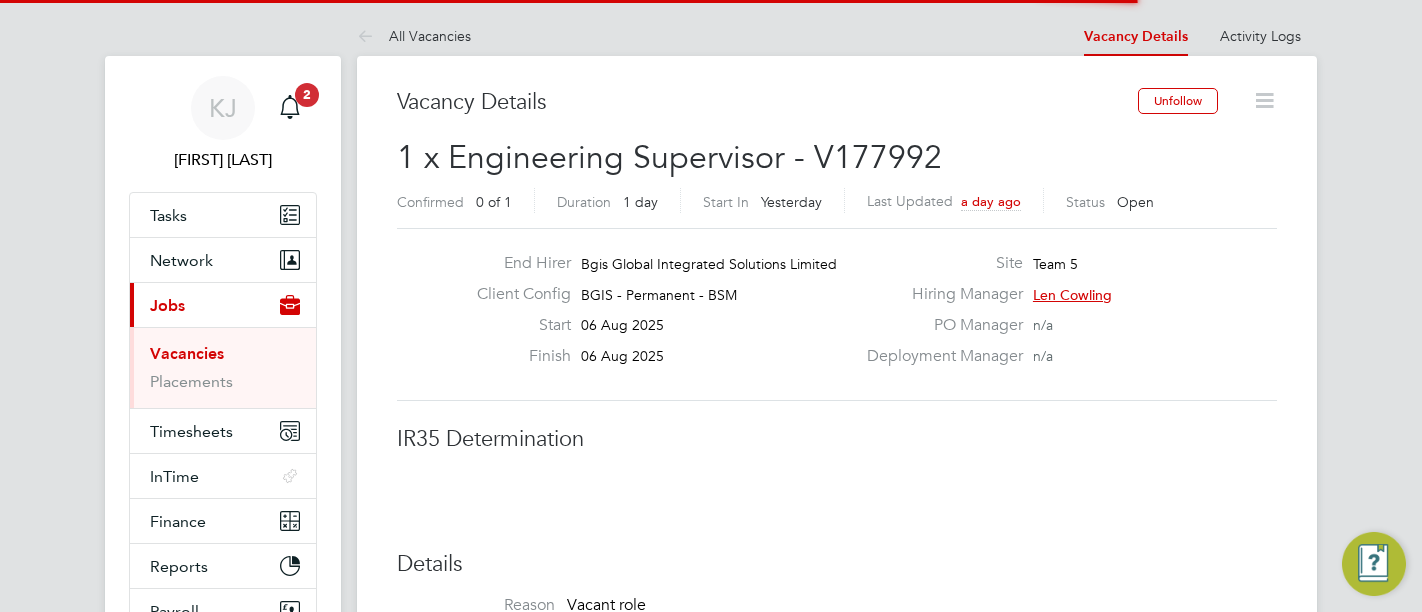 scroll, scrollTop: 0, scrollLeft: 0, axis: both 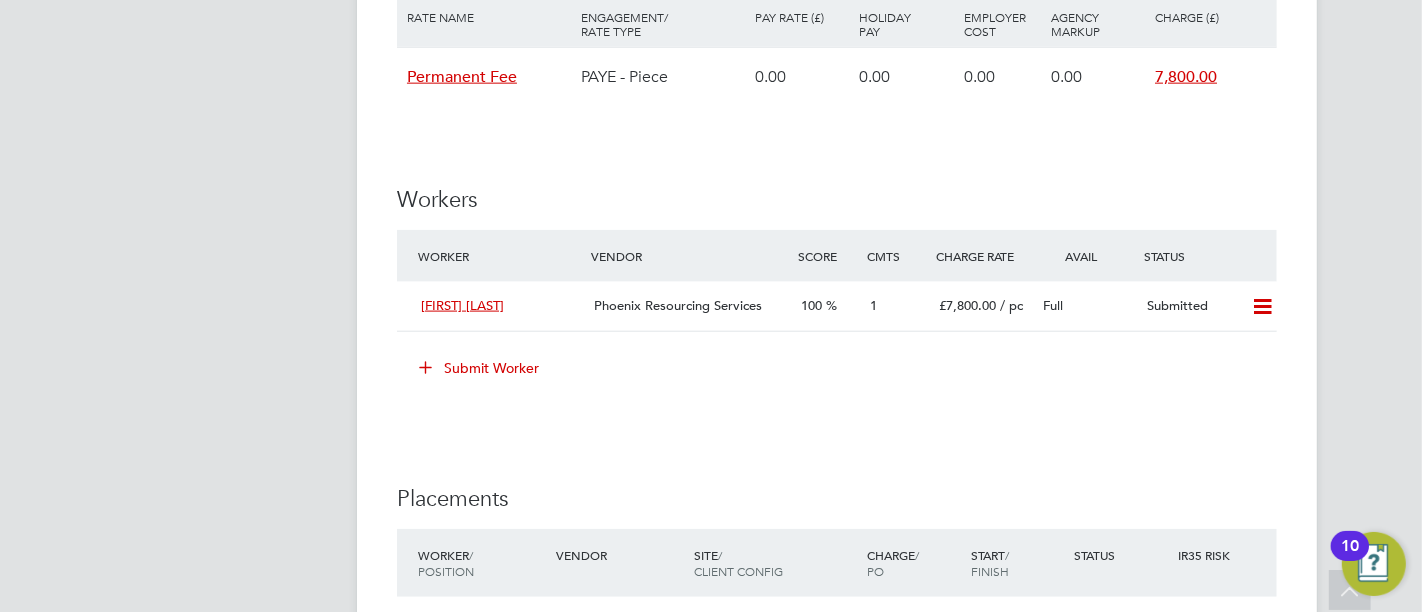 click on "Submit Worker" 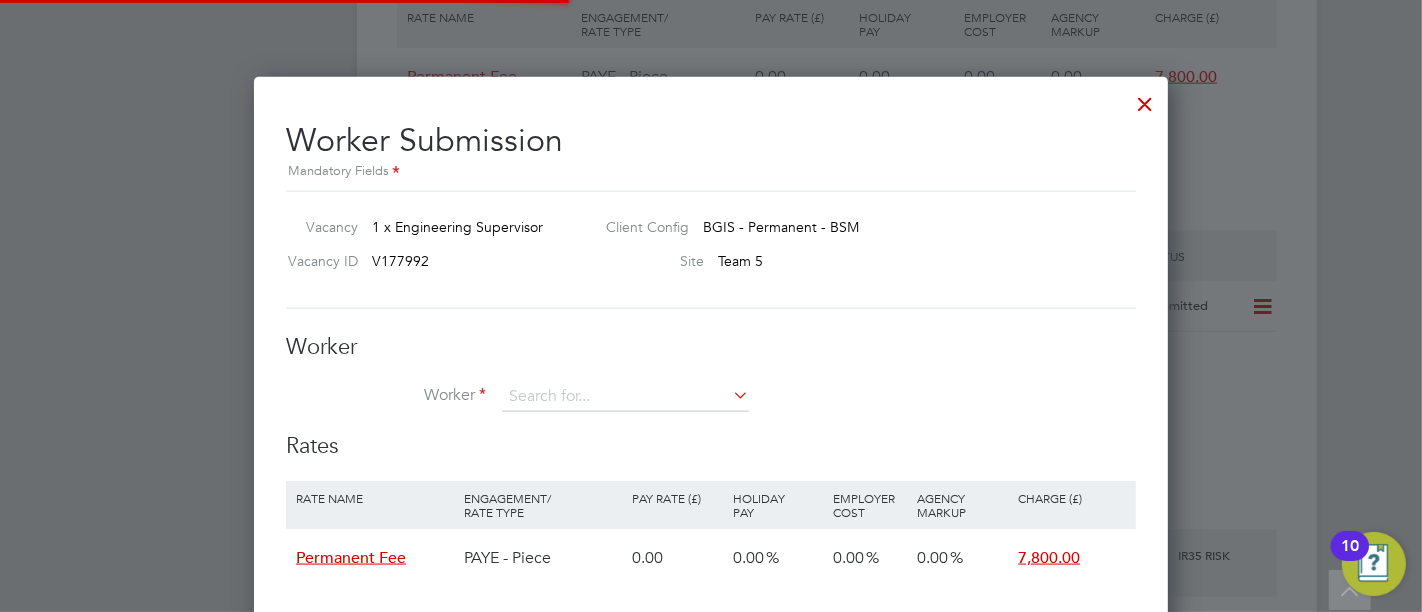 scroll, scrollTop: 9, scrollLeft: 10, axis: both 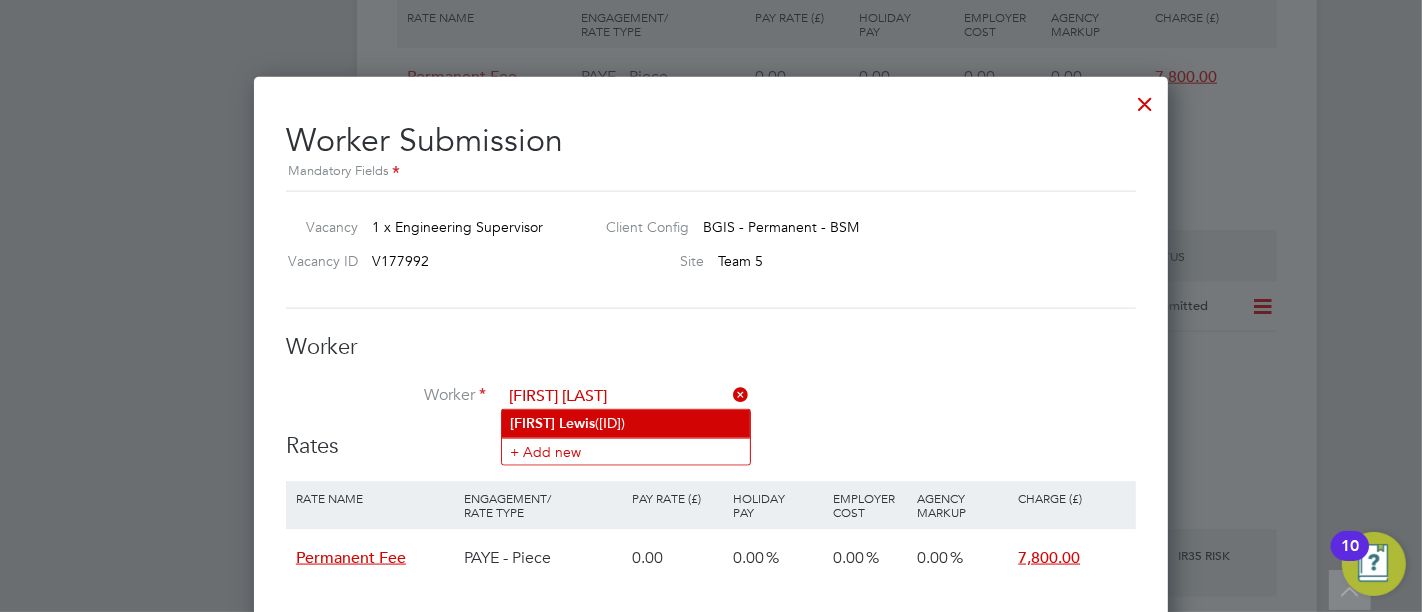 click on "Stevon   Lewis  (W-01764029)" 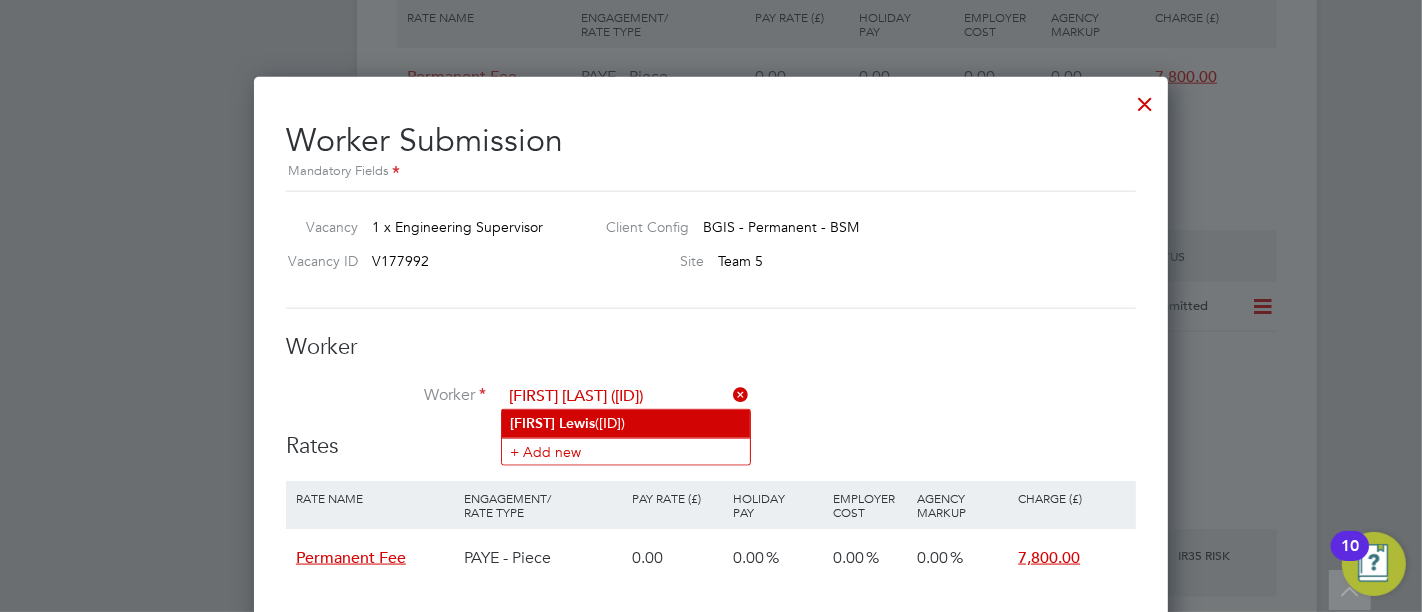 scroll, scrollTop: 10, scrollLeft: 10, axis: both 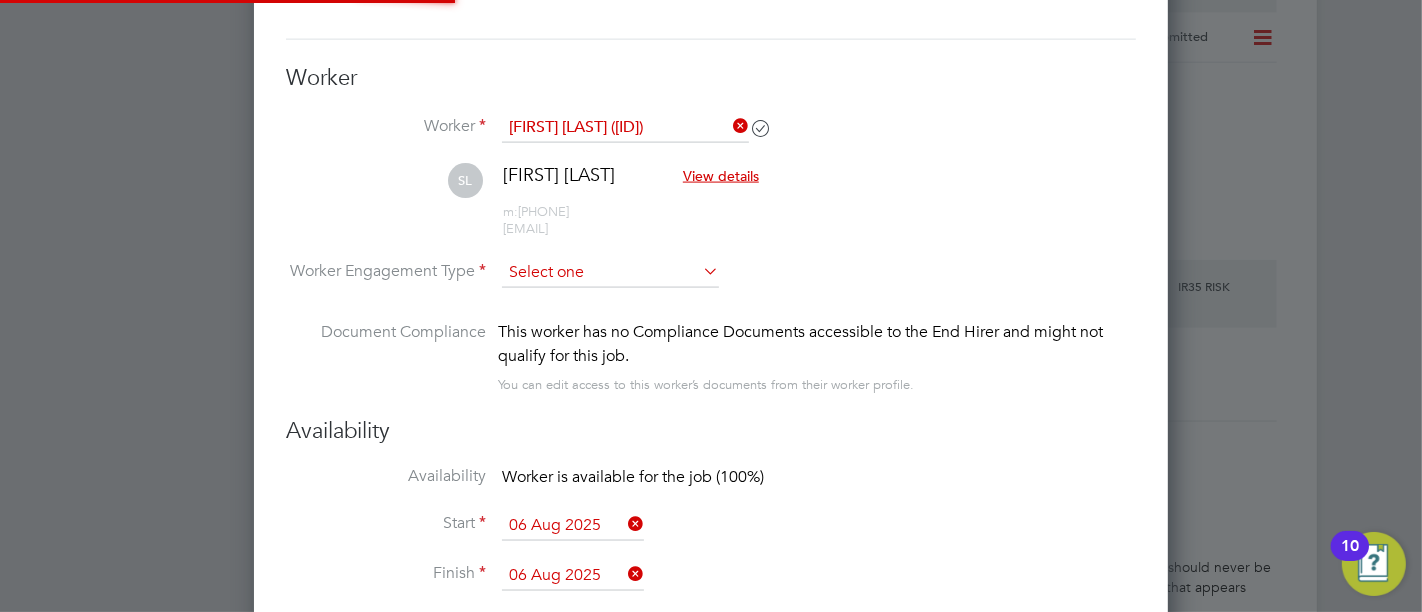 click at bounding box center (610, 273) 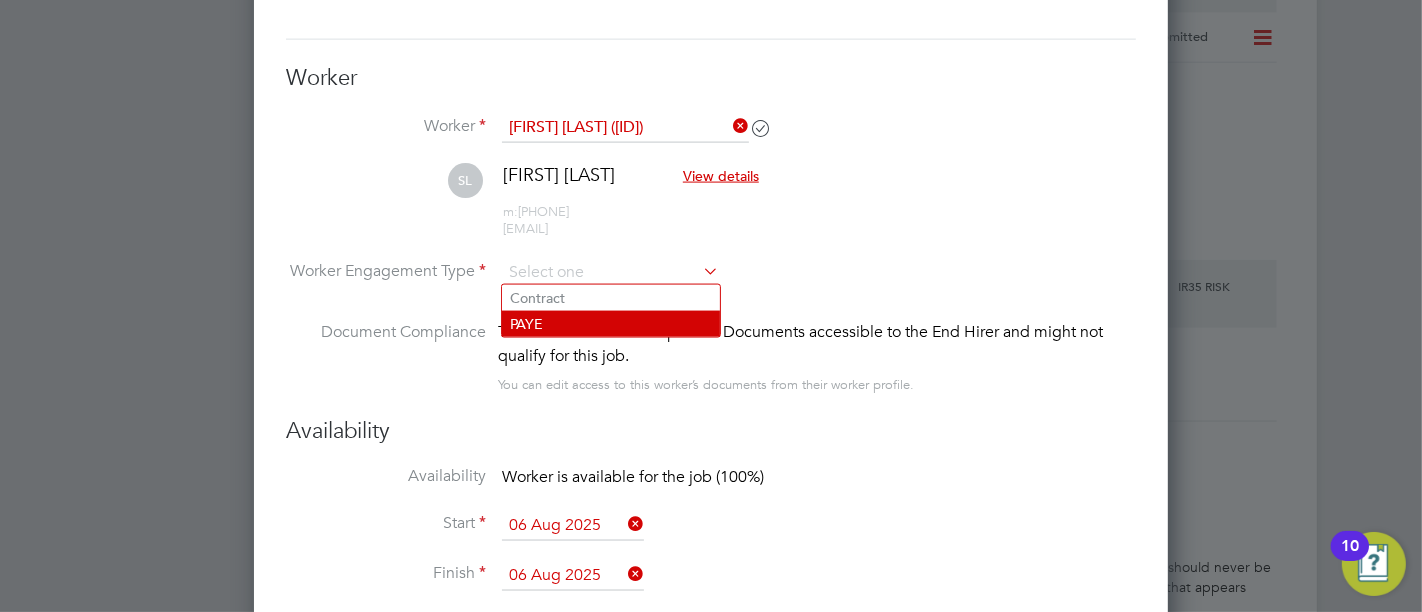 click on "PAYE" 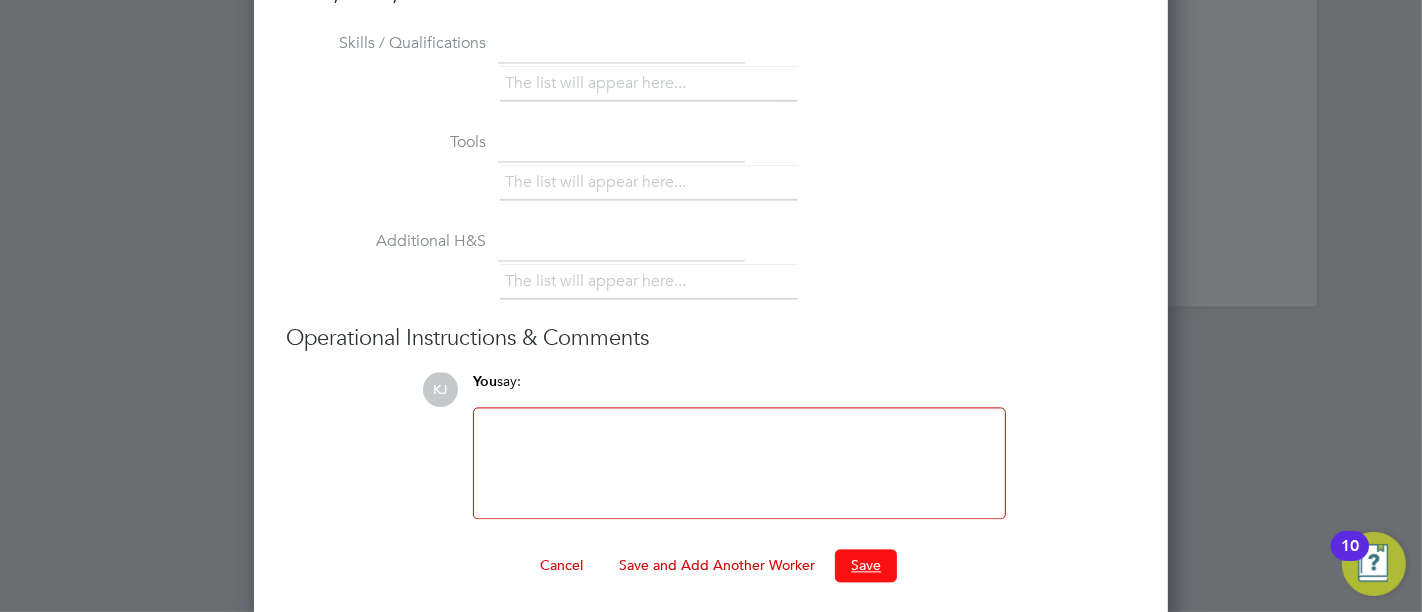 click on "Save" at bounding box center [866, 565] 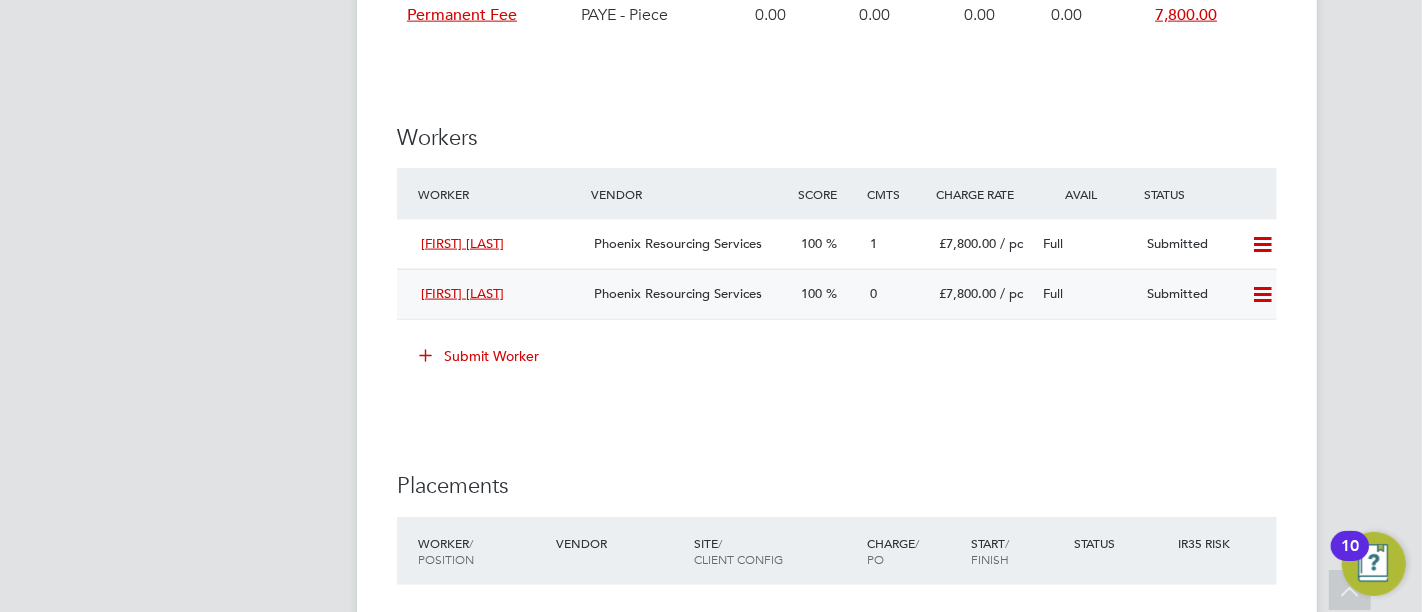 click on "[FIRST] [LAST]" 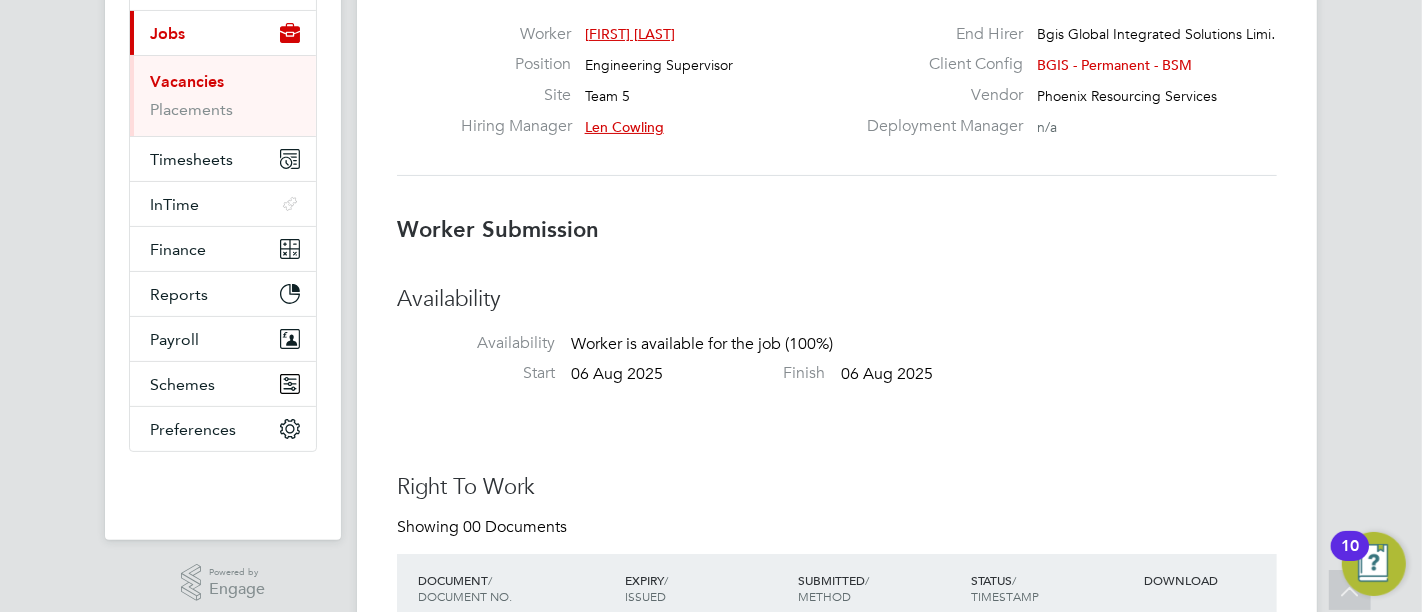 scroll, scrollTop: 0, scrollLeft: 0, axis: both 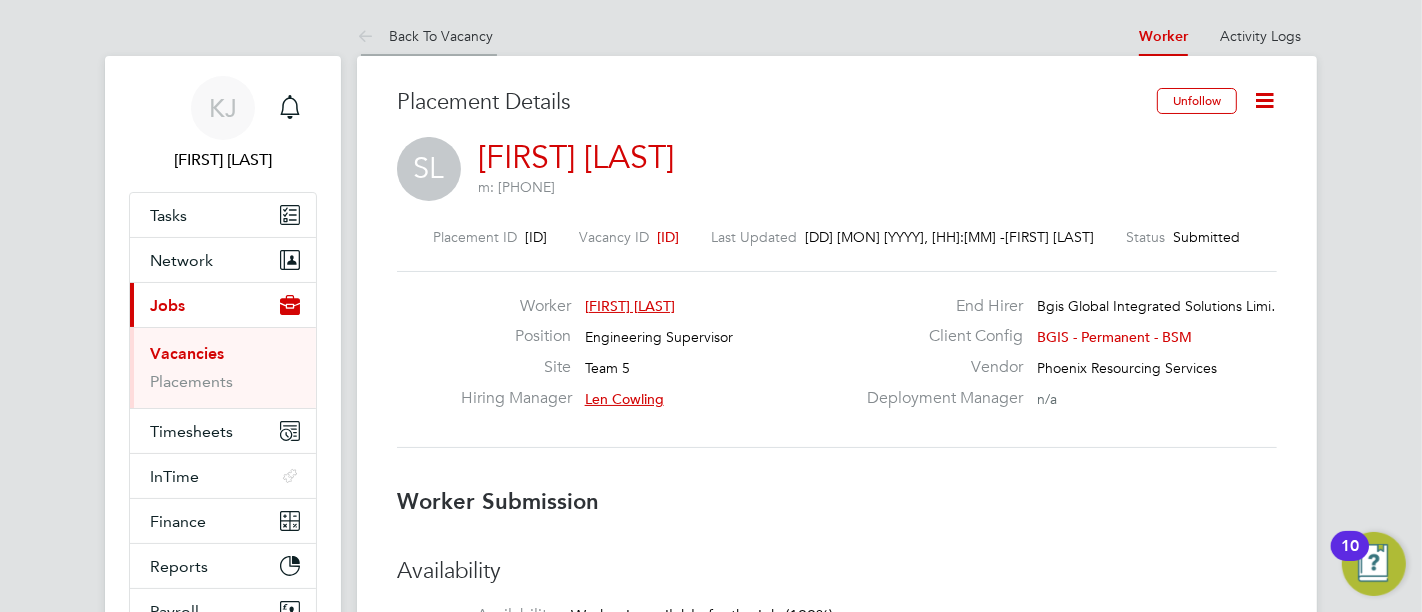 click on "Back To Vacancy" at bounding box center [425, 36] 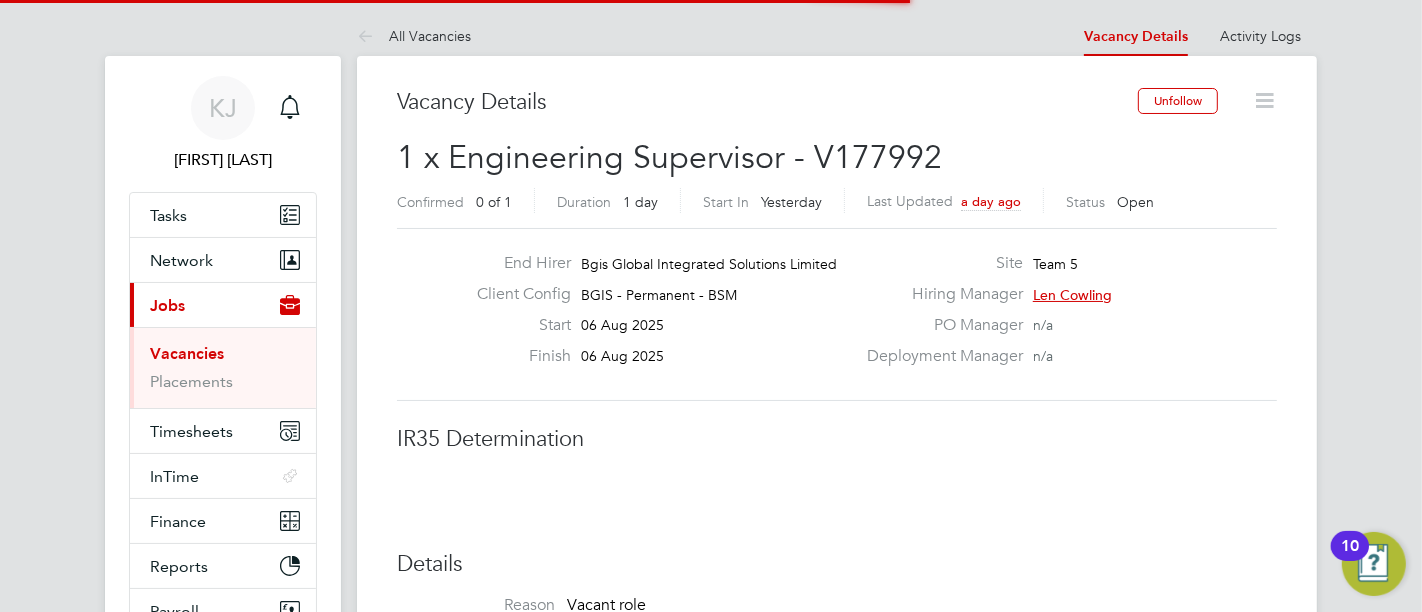 scroll, scrollTop: 10, scrollLeft: 9, axis: both 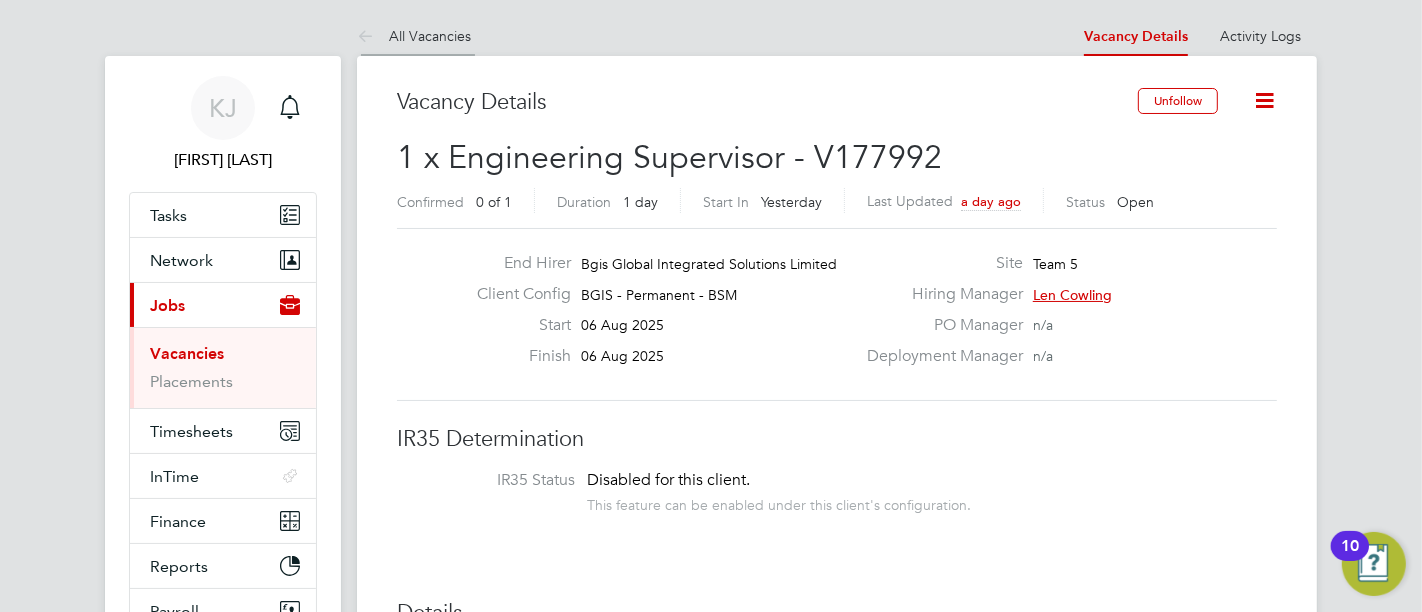 click on "All Vacancies" at bounding box center (414, 36) 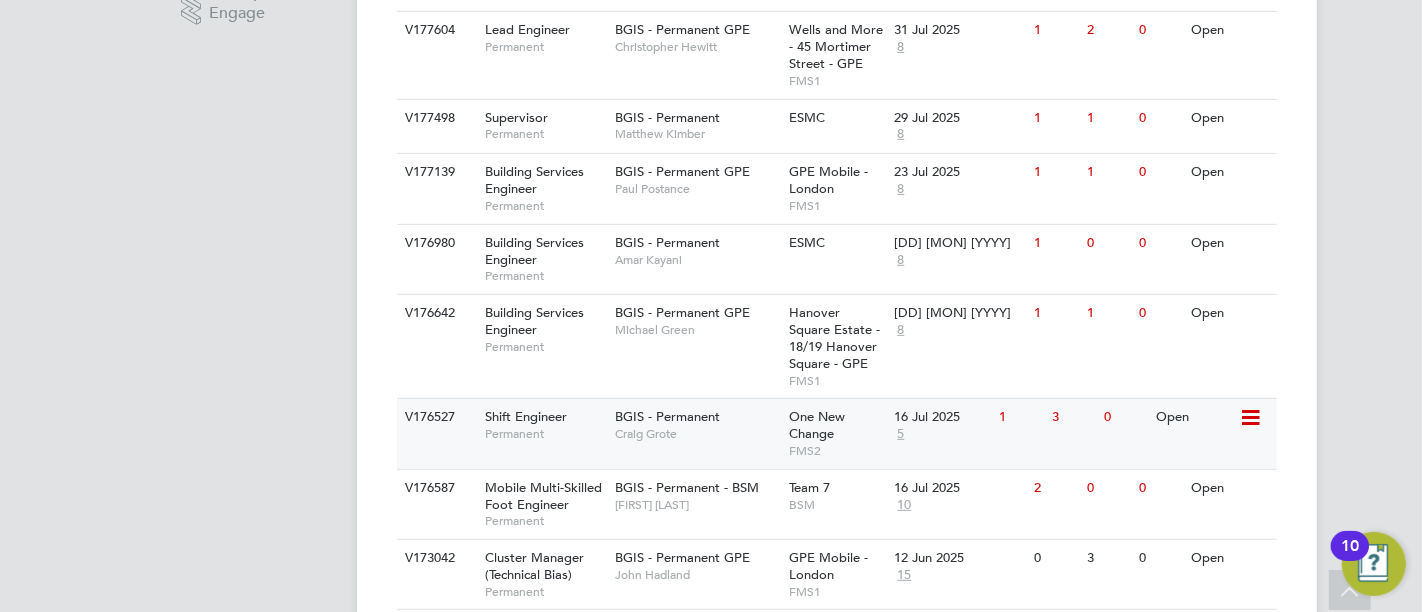 scroll, scrollTop: 957, scrollLeft: 0, axis: vertical 